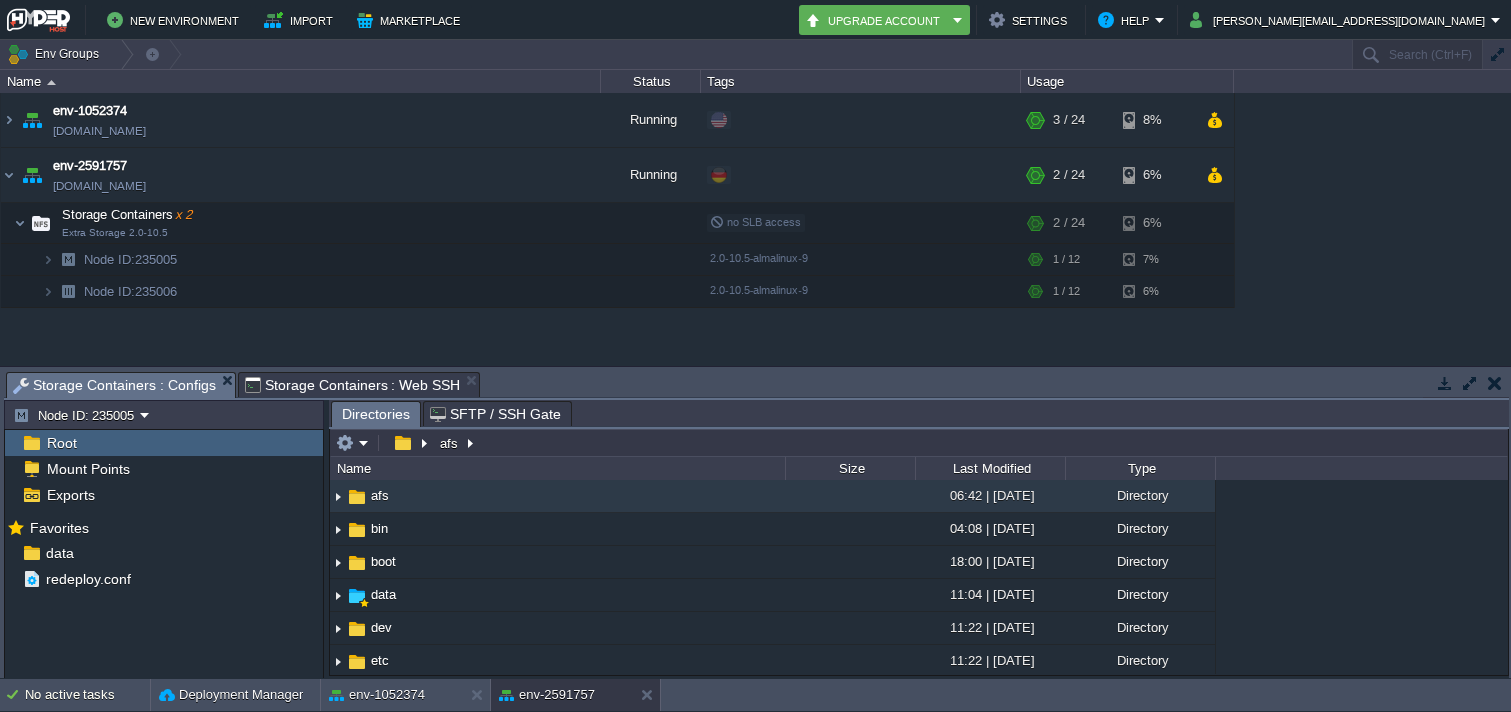click on "Tasks Activity Log Archive Git / SVN Settings Storage Containers : Configs Storage Containers : Web SSH (1) Storage Containers : Web SSH (2) Storage Containers : Configs Storage Containers : Web SSH" at bounding box center (2504, 384) 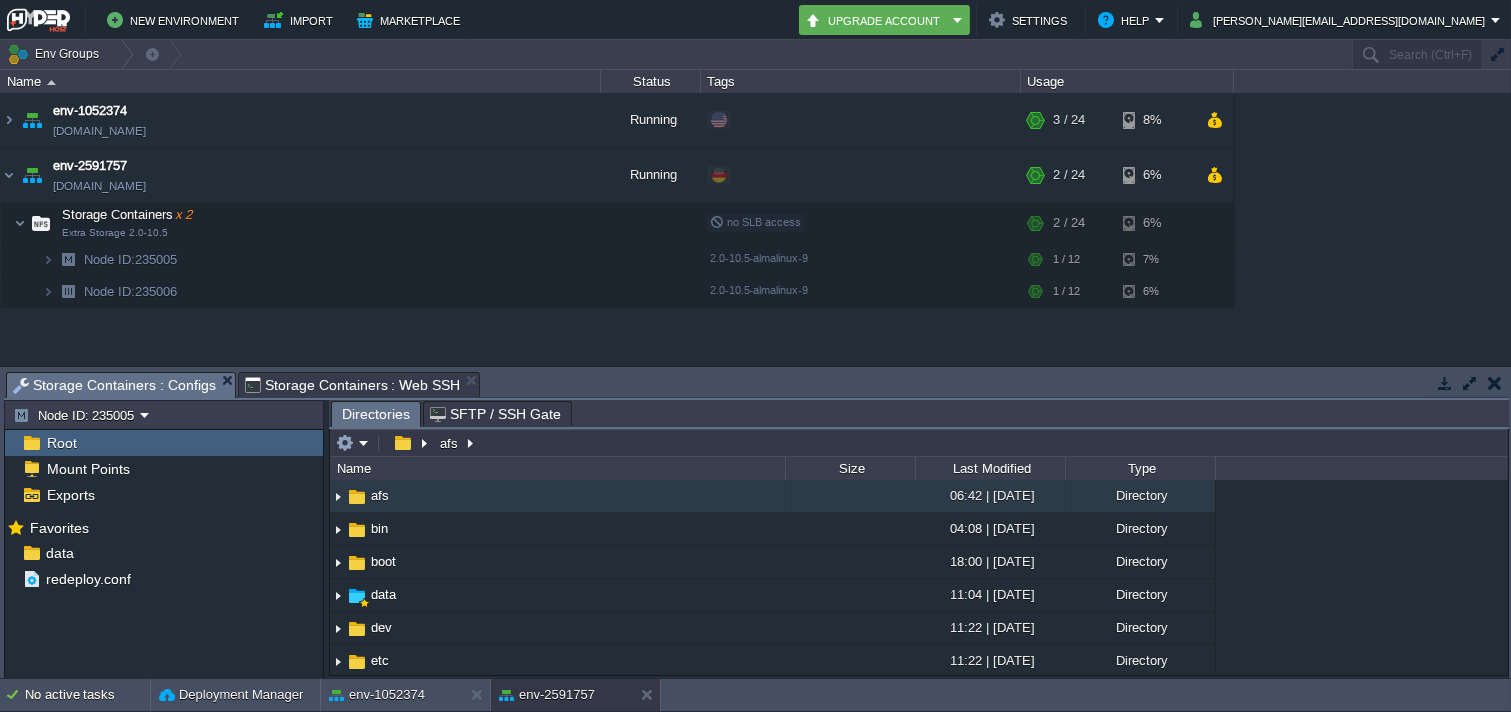 scroll, scrollTop: 0, scrollLeft: 0, axis: both 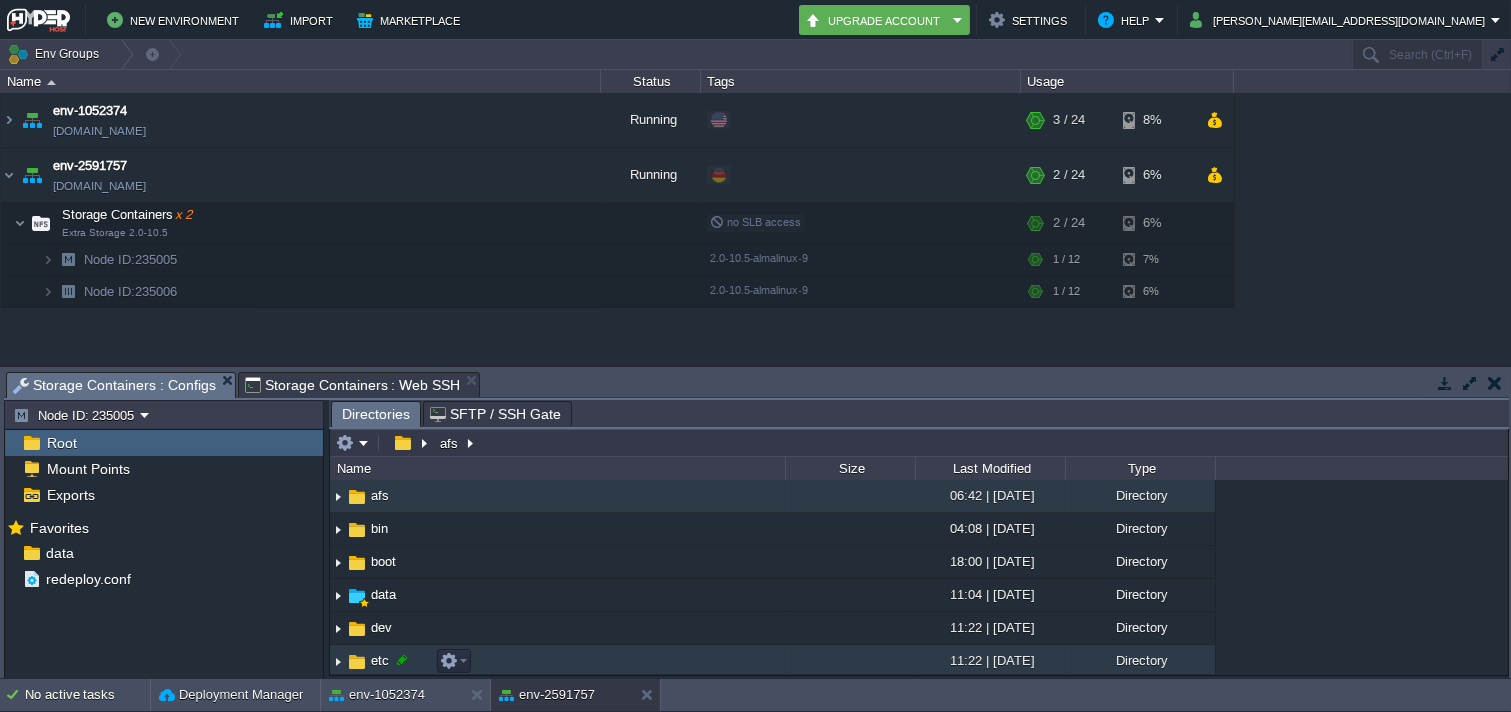 click on "env-1052374" at bounding box center (392, 695) 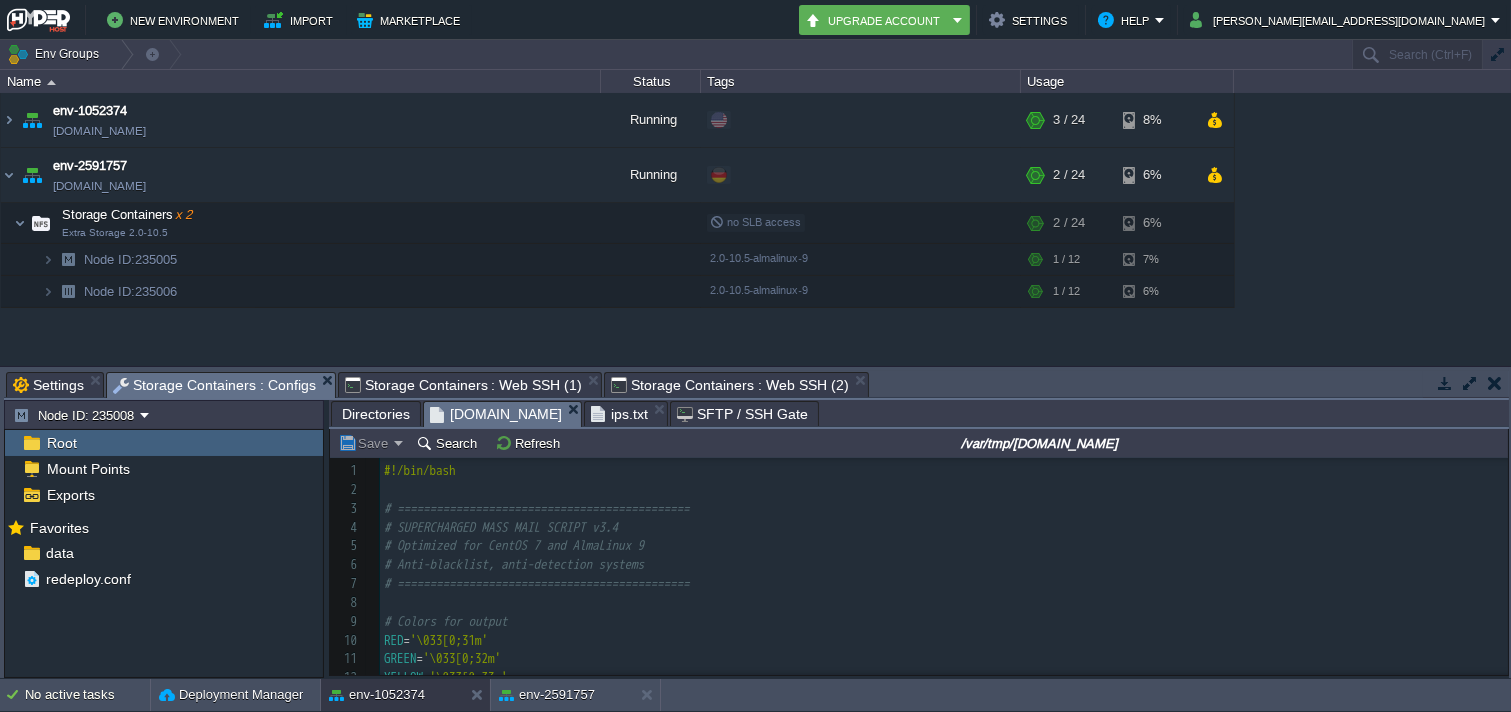 click on "Storage Containers : Web SSH (1)" at bounding box center [463, 385] 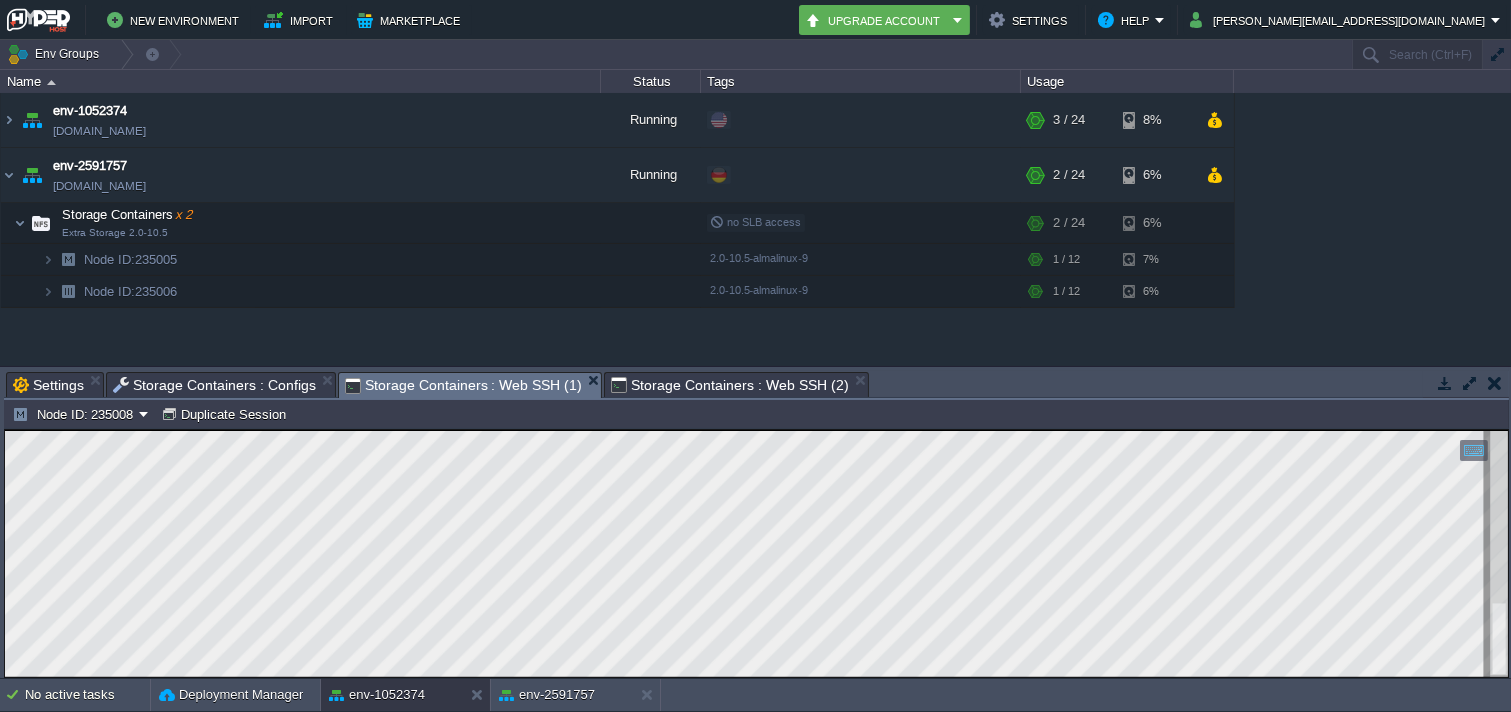 click on "Storage Containers : Web SSH (2)" at bounding box center (729, 385) 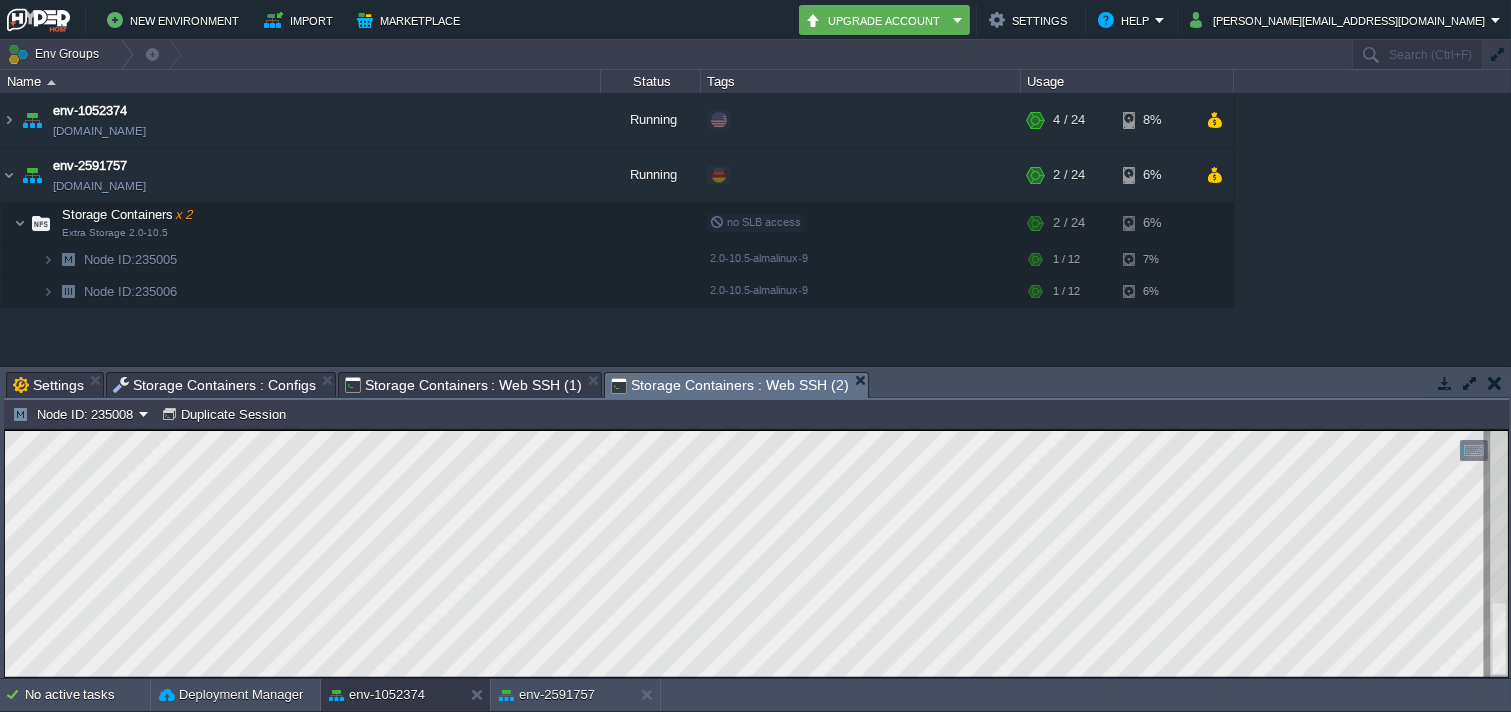 drag, startPoint x: 474, startPoint y: 386, endPoint x: 557, endPoint y: 386, distance: 83 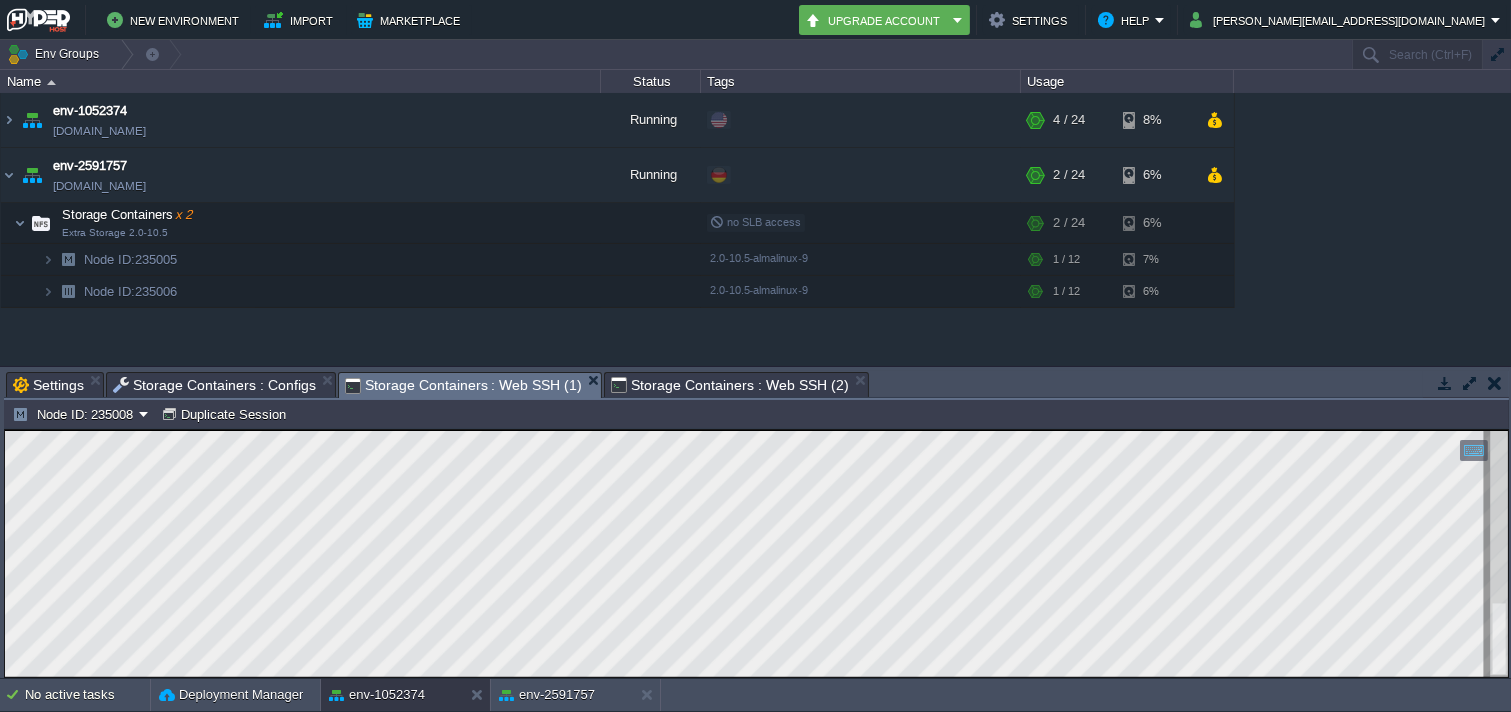 click on "Storage Containers : Web SSH (2)" at bounding box center (729, 385) 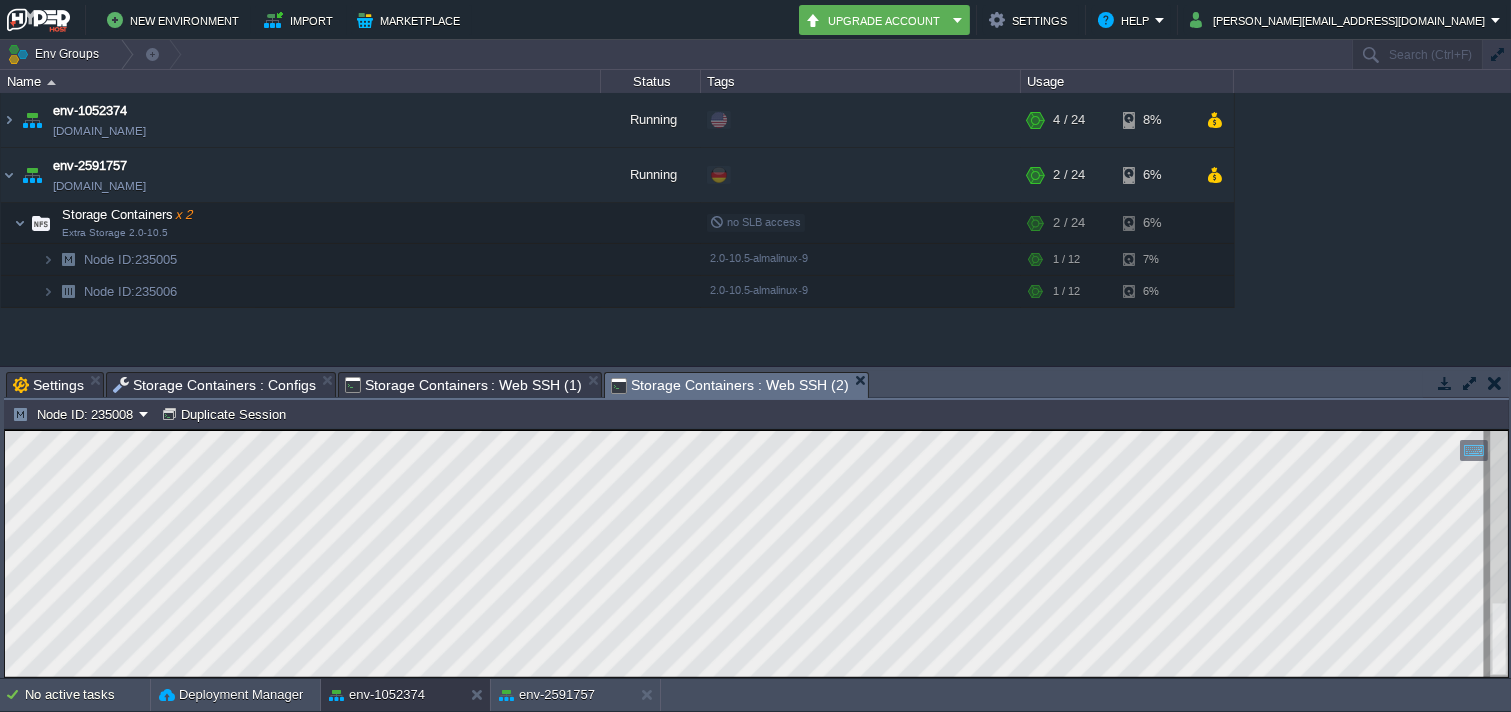 click on "Storage Containers : Web SSH (1)" at bounding box center [463, 385] 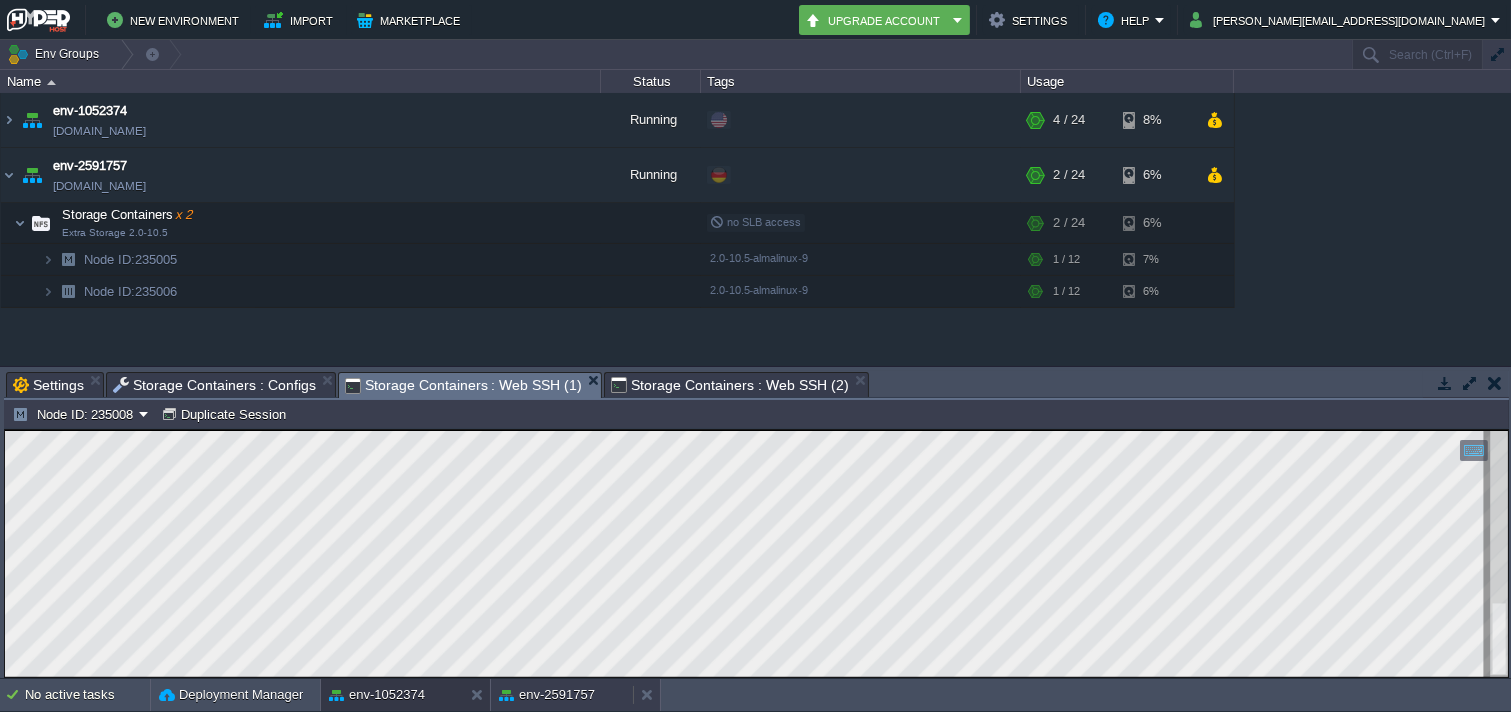 click on "env-2591757" at bounding box center [547, 695] 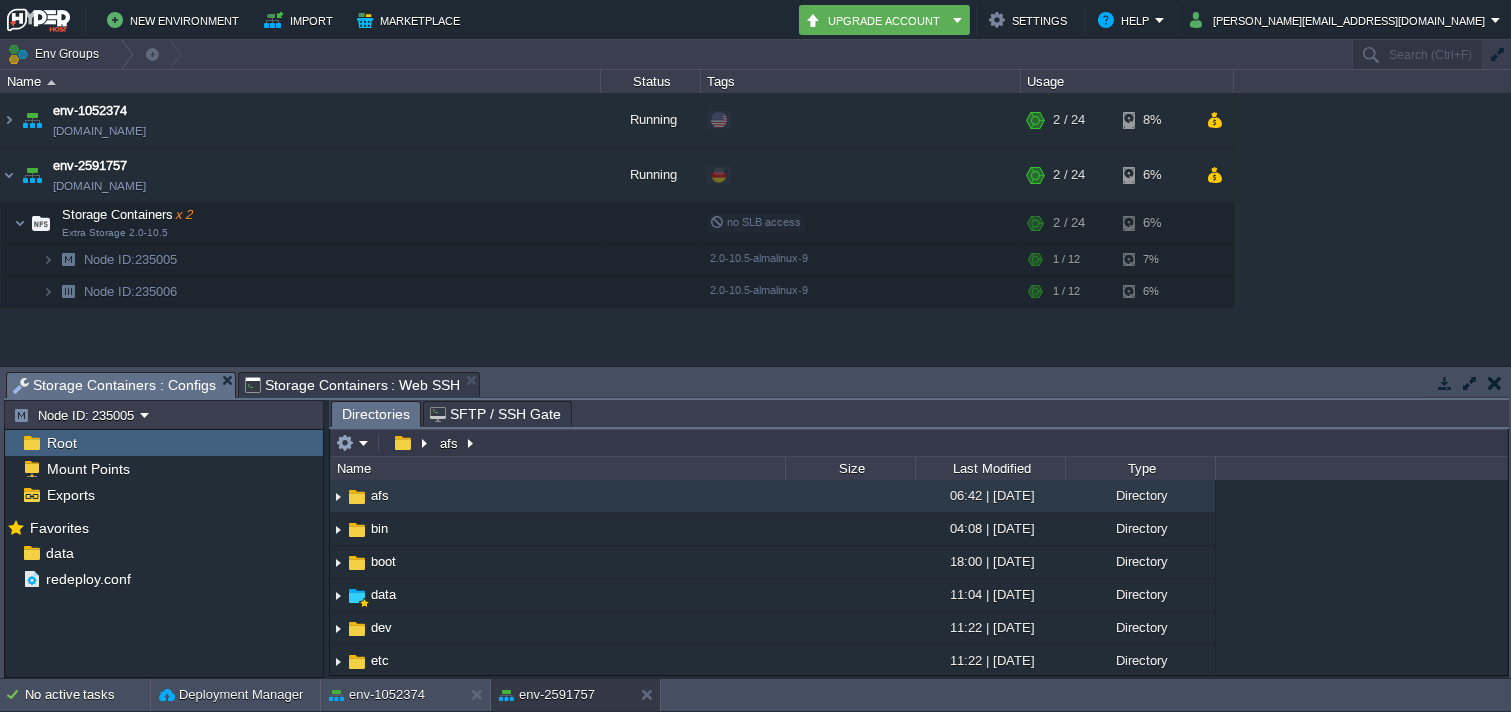 click on "env-1052374 [DOMAIN_NAME] Running                                 + Add to Env Group                                                                                                                                                            RAM                 2%                                         CPU                 1%                             2 / 24                    8%       Storage Containers  x 2 Extra Storage 2.0-10.5                                                                                                                                                            RAM                 4%                                         CPU                 1%                             2 / 24                    8%     Node ID:  235008                                                2.0-10.5-almalinux-9                                                                                                                                                                            RAM 6% CPU" at bounding box center (755, 229) 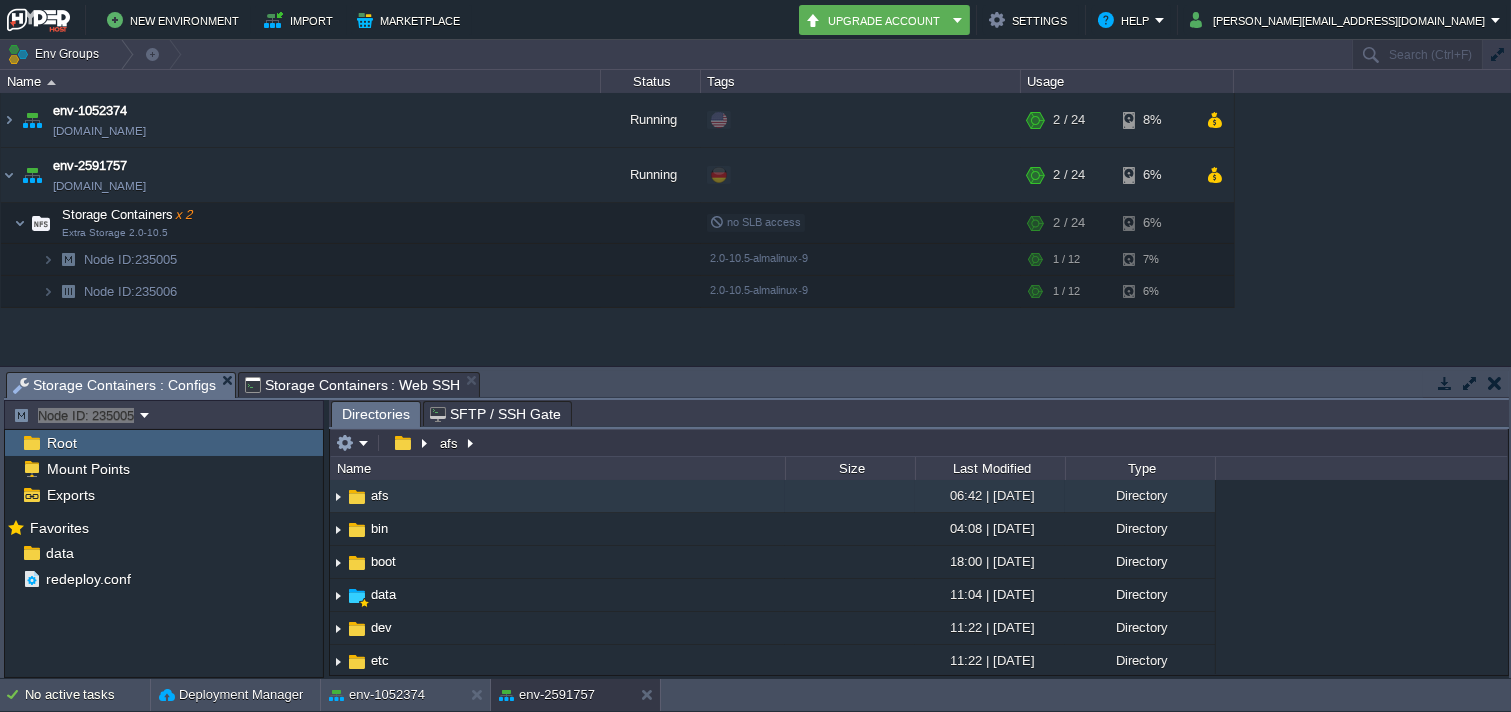 click on "Storage Containers : Web SSH" at bounding box center (353, 385) 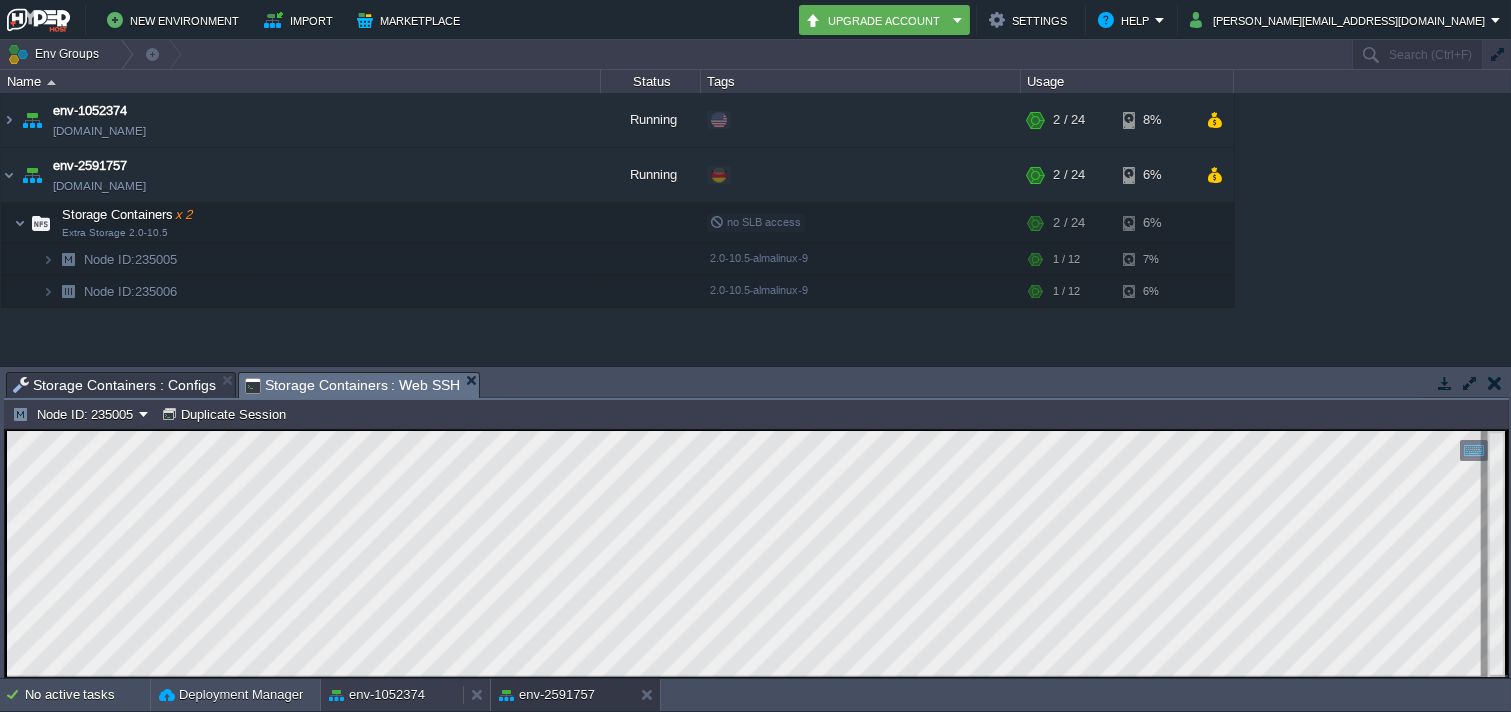 click on "env-1052374" at bounding box center [377, 695] 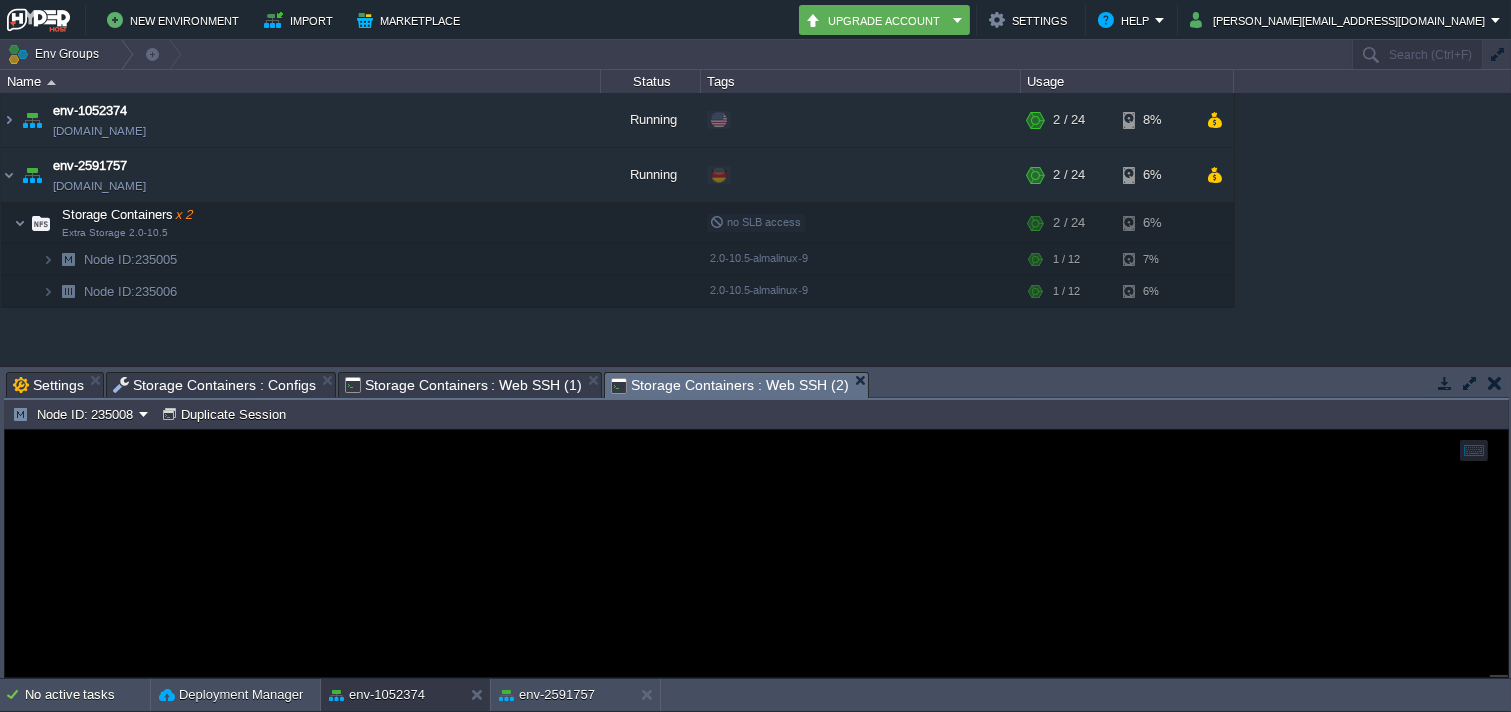 click on "Storage Containers : Web SSH (2)" at bounding box center (729, 385) 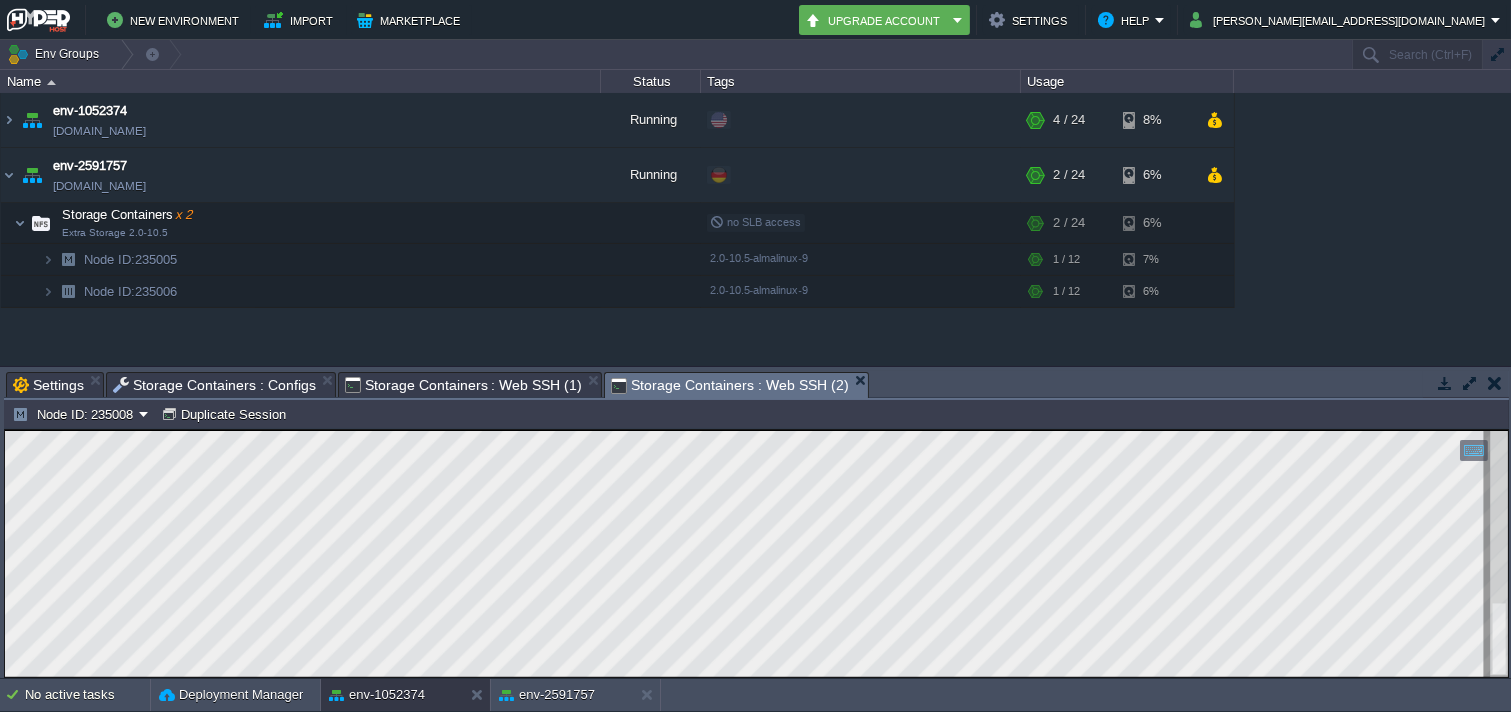 click on "Storage Containers : Configs" at bounding box center (214, 385) 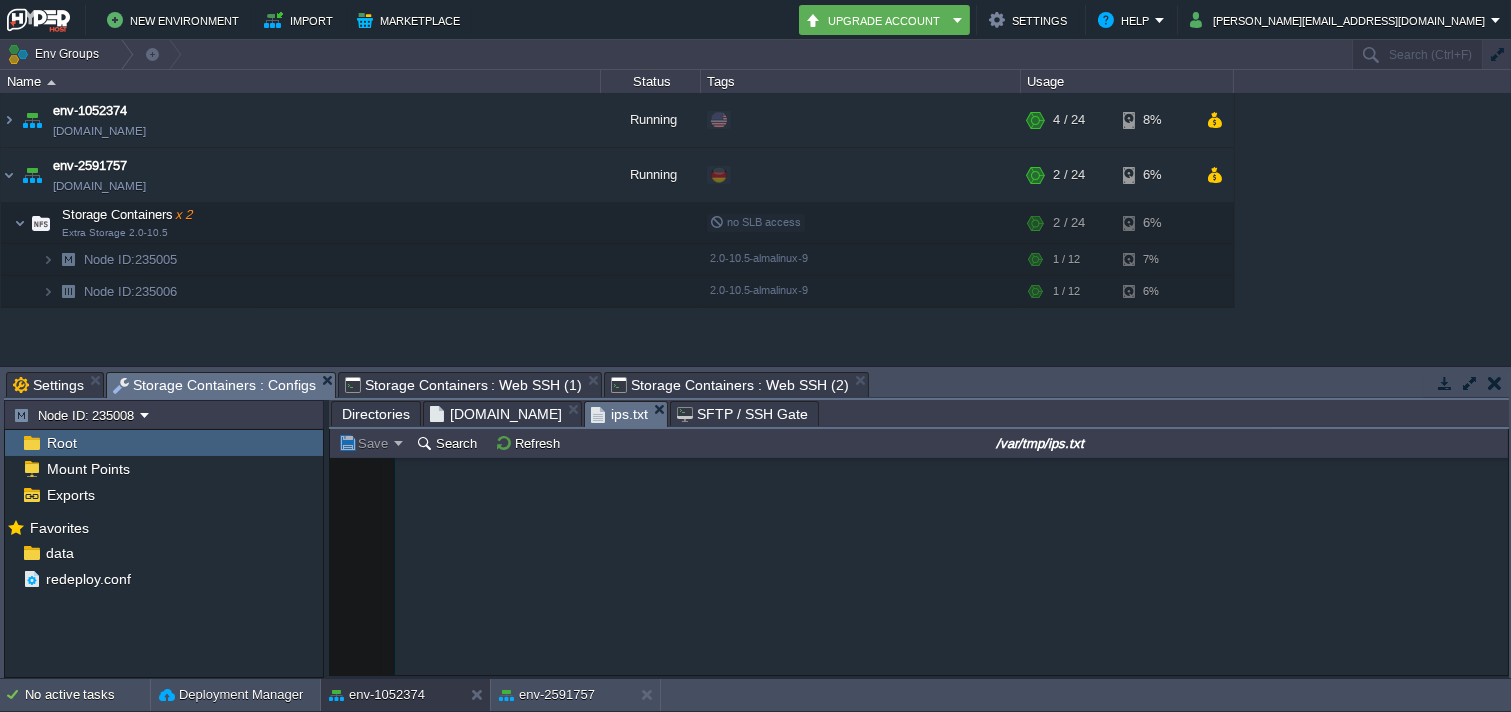 click on "ips.txt" at bounding box center (619, 414) 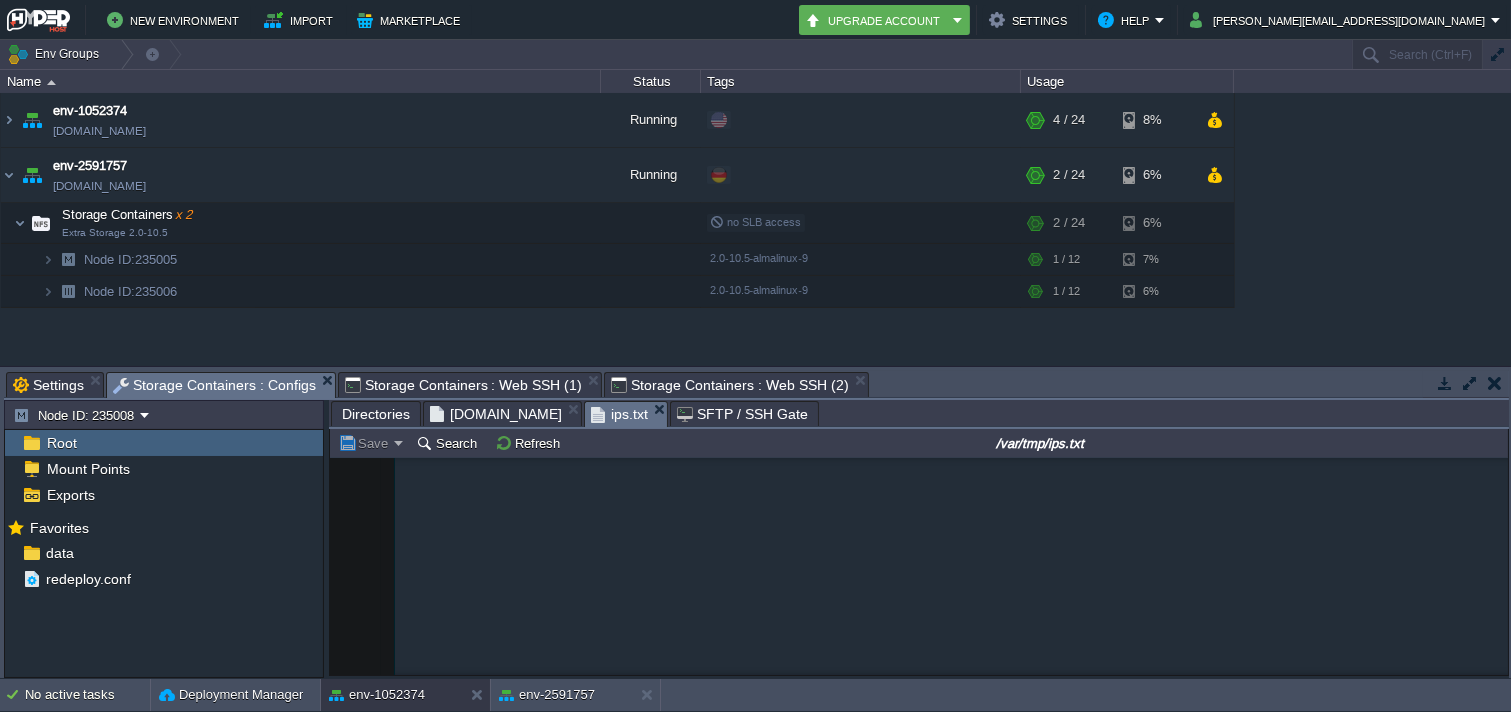 click on "xxxxxxxxxx 10121   10094 [EMAIL_ADDRESS][DOMAIN_NAME] 10095 [DOMAIN_NAME][EMAIL_ADDRESS][PERSON_NAME][DOMAIN_NAME] 10096 [DOMAIN_NAME][EMAIL_ADDRESS][DOMAIN_NAME] 10097 [EMAIL_ADDRESS][DOMAIN_NAME] 10098 [DOMAIN_NAME][EMAIL_ADDRESS][PERSON_NAME][DOMAIN_NAME] 10099 [PERSON_NAME][EMAIL_ADDRESS][DOMAIN_NAME] 10100 [DOMAIN_NAME][EMAIL_ADDRESS][DOMAIN_NAME] 10101 [EMAIL_ADDRESS][DOMAIN_NAME] 10102 [PERSON_NAME][DOMAIN_NAME][EMAIL_ADDRESS][DOMAIN_NAME] 10103 [PERSON_NAME][EMAIL_ADDRESS][DOMAIN_NAME] 10104 [EMAIL_ADDRESS][DOMAIN_NAME] 10105 [EMAIL_ADDRESS][DOMAIN_NAME] 10106 [EMAIL_ADDRESS][DOMAIN_NAME] 10107 [PERSON_NAME][EMAIL_ADDRESS][DOMAIN_NAME] 10108 [EMAIL_ADDRESS][DOMAIN_NAME] 10109 [DOMAIN_NAME][EMAIL_ADDRESS][DOMAIN_NAME] 10110 [EMAIL_ADDRESS][DOMAIN_NAME] 10111 [EMAIL_ADDRESS][DOMAIN_NAME] 10112 [EMAIL_ADDRESS][DOMAIN_NAME] 10113 [DOMAIN_NAME][EMAIL_ADDRESS][DOMAIN_NAME] 10114 [DOMAIN_NAME][EMAIL_ADDRESS][DOMAIN_NAME] 10115 [EMAIL_ADDRESS][DOMAIN_NAME] 10116 [EMAIL_ADDRESS][DOMAIN_NAME] 10117 [EMAIL_ADDRESS][DOMAIN_NAME] 10118 10119 10120 10121" at bounding box center [951, 191099] 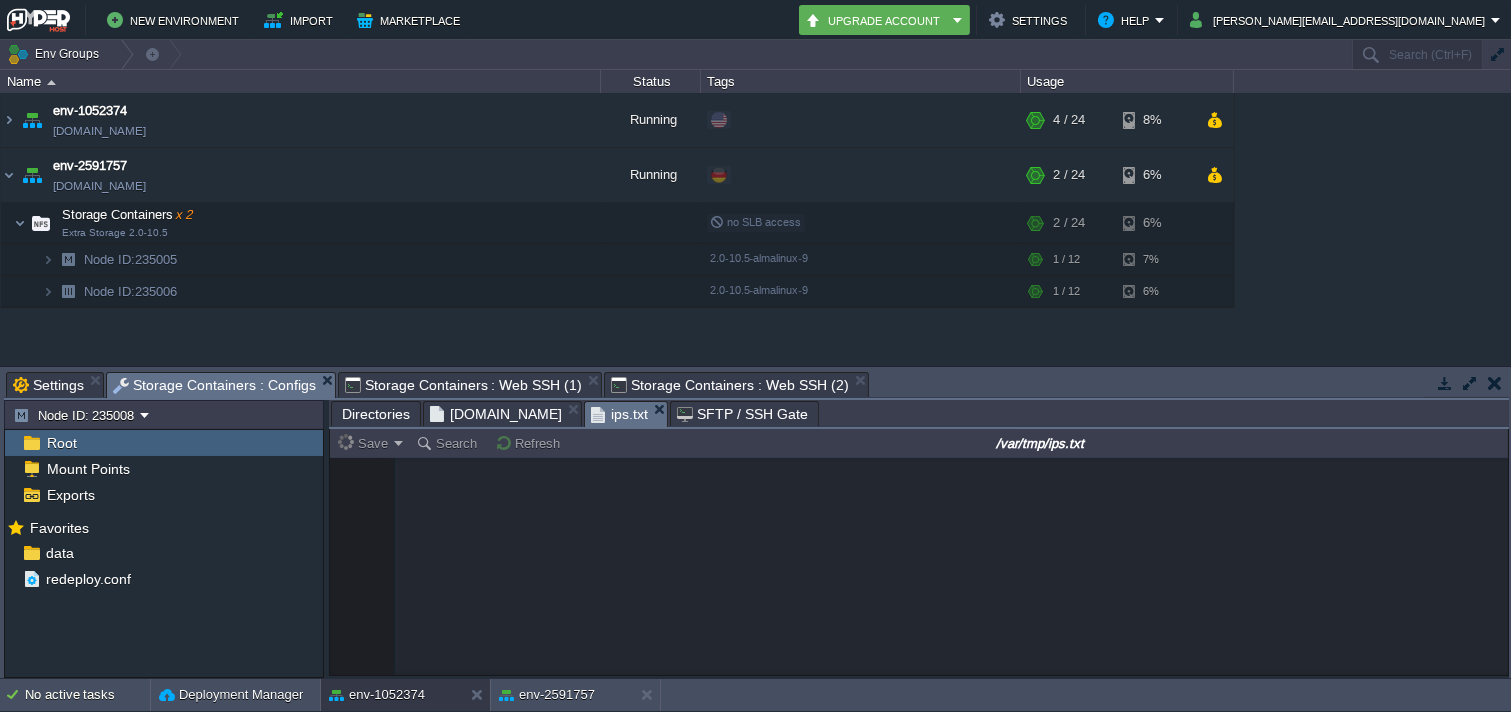 scroll, scrollTop: 418011, scrollLeft: 0, axis: vertical 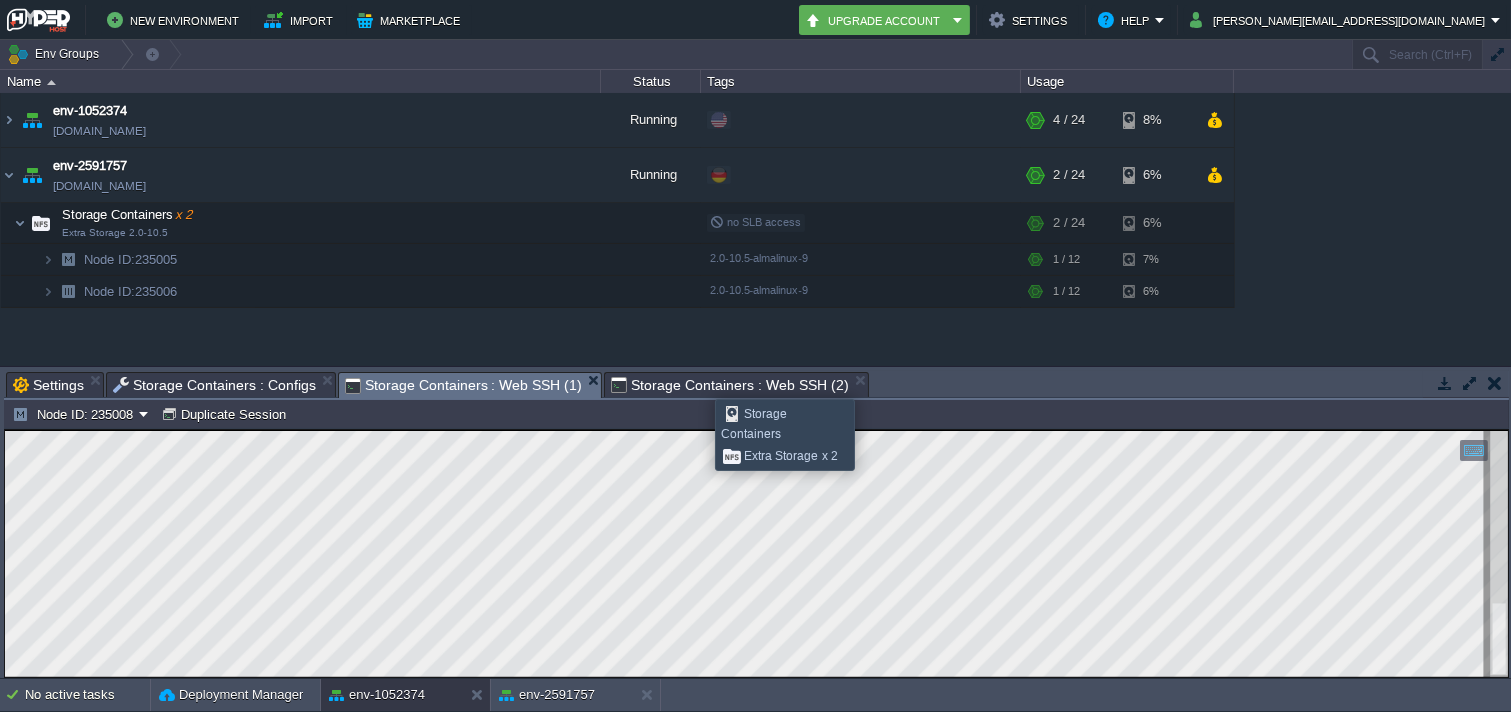 click on "Storage Containers : Web SSH (2)" at bounding box center [729, 385] 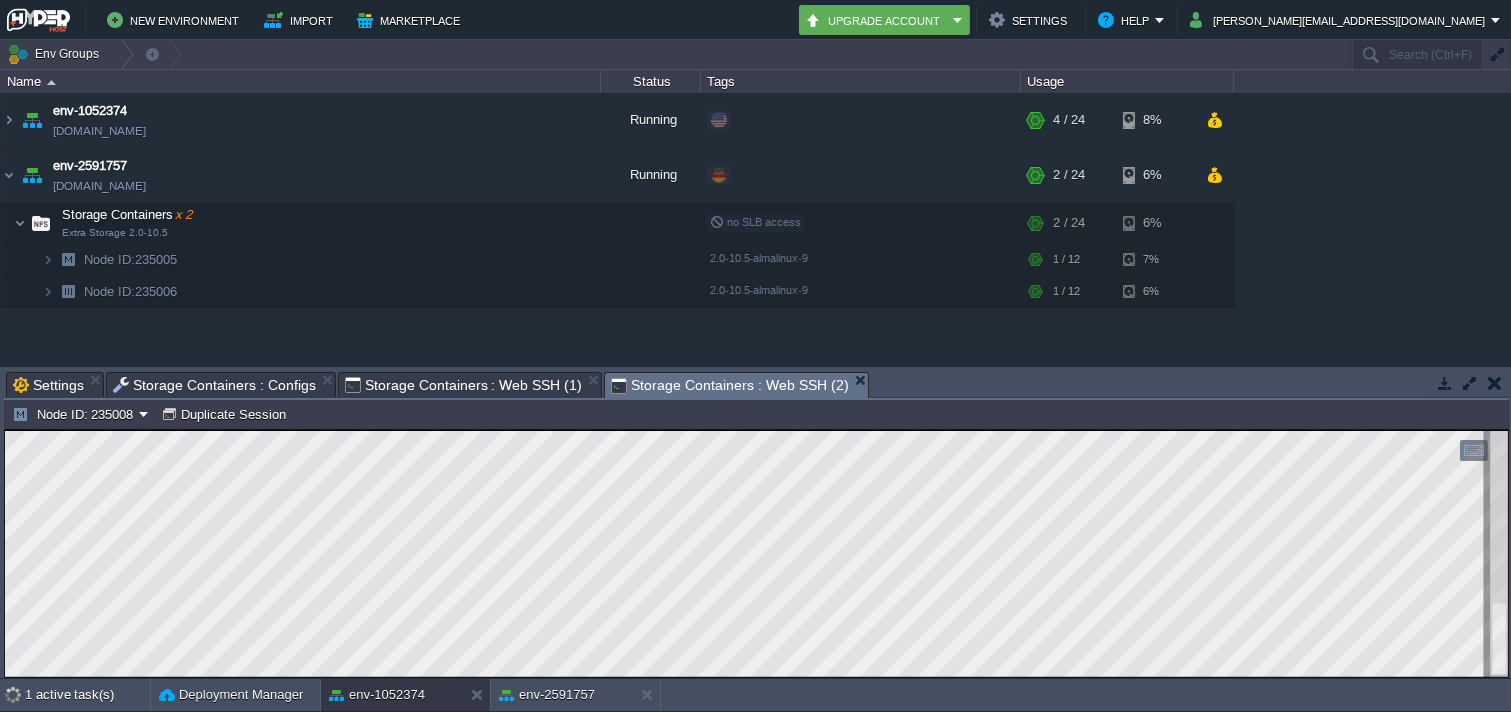 click on "Storage Containers : Web SSH (1)" at bounding box center [463, 385] 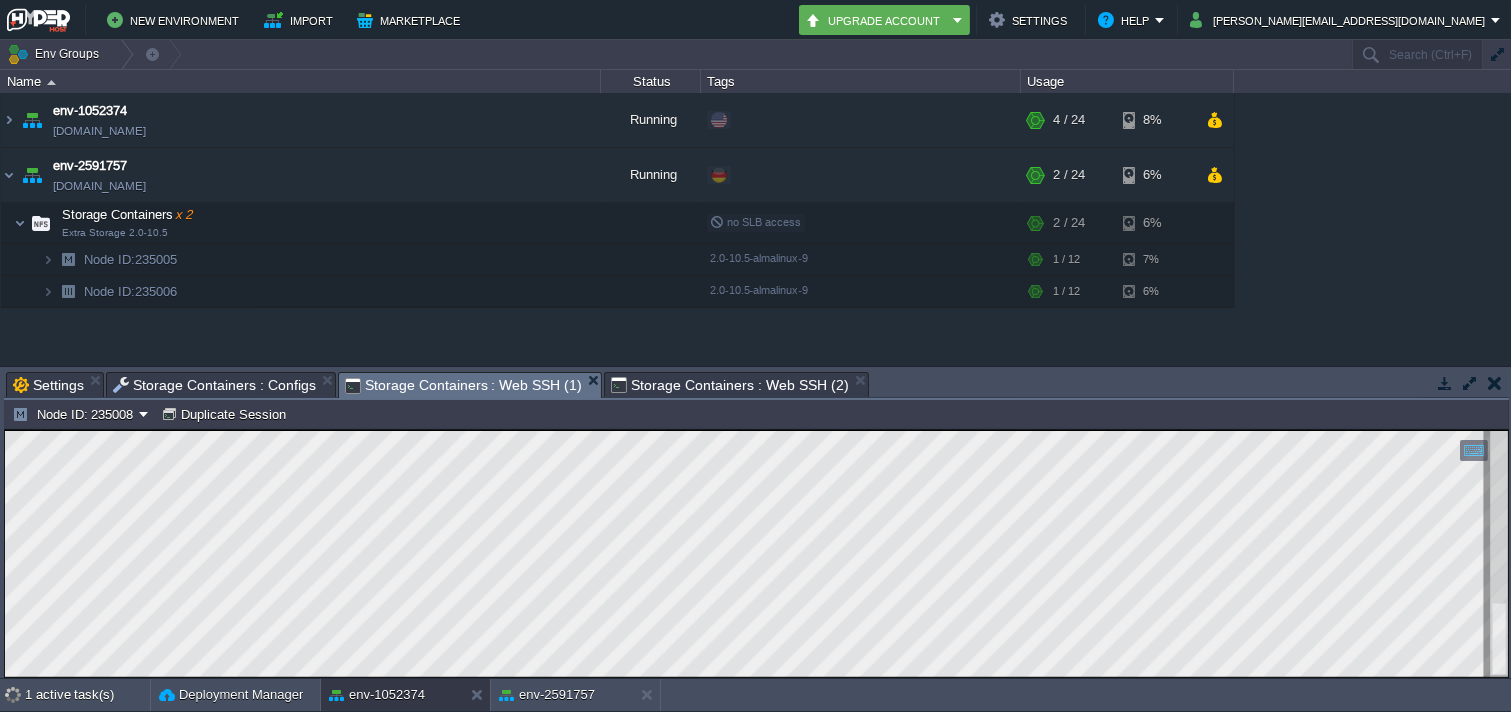click on "Storage Containers : Web SSH (2)" at bounding box center [729, 385] 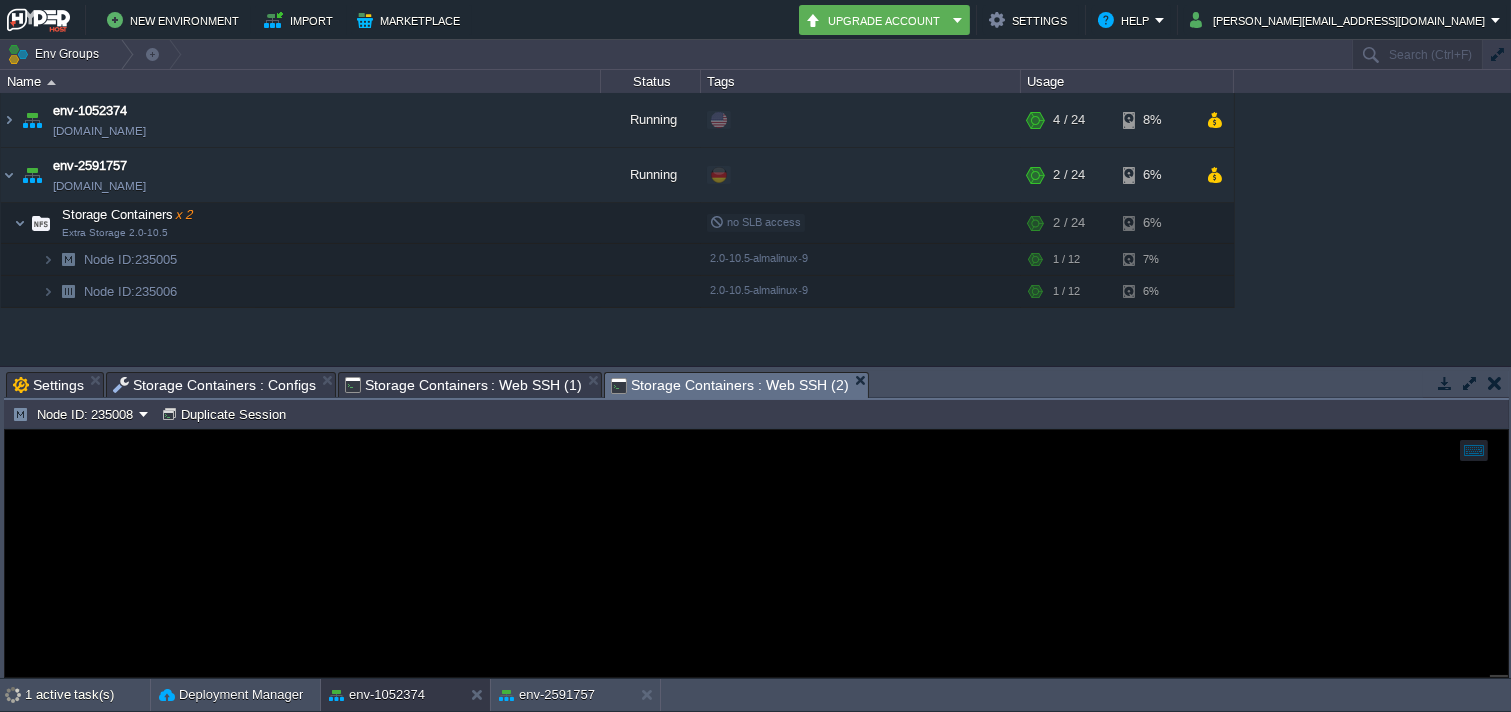 click on "Storage Containers : Configs" at bounding box center (214, 385) 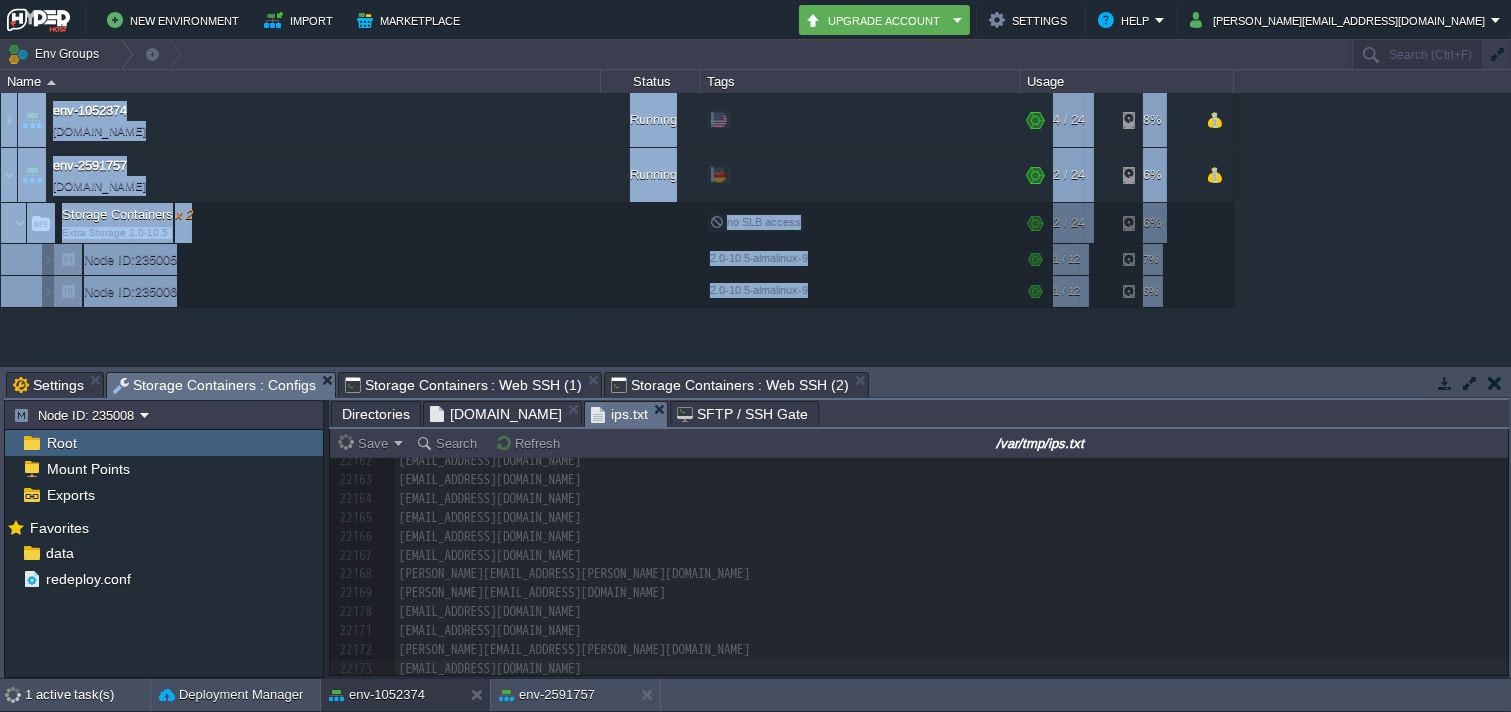 click on "Env Groups                     Search (Ctrl+F)         Let's get started! Create New Environment   Deploy Solution  from Marketplace   Collaborate on  Shared Environment Name Status Tags Usage env-1052374 [DOMAIN_NAME] Running                                 + Add to Env Group                                                                                                                                                            RAM                 10%                                         CPU                 1%                             4 / 24                    8%       Storage Containers  x 2 Extra Storage 2.0-10.5                                                                                                                                                            RAM                 4%                                         CPU                 1%                             2 / 24                    8%     Node ID:  235008                                6%" at bounding box center [755, 359] 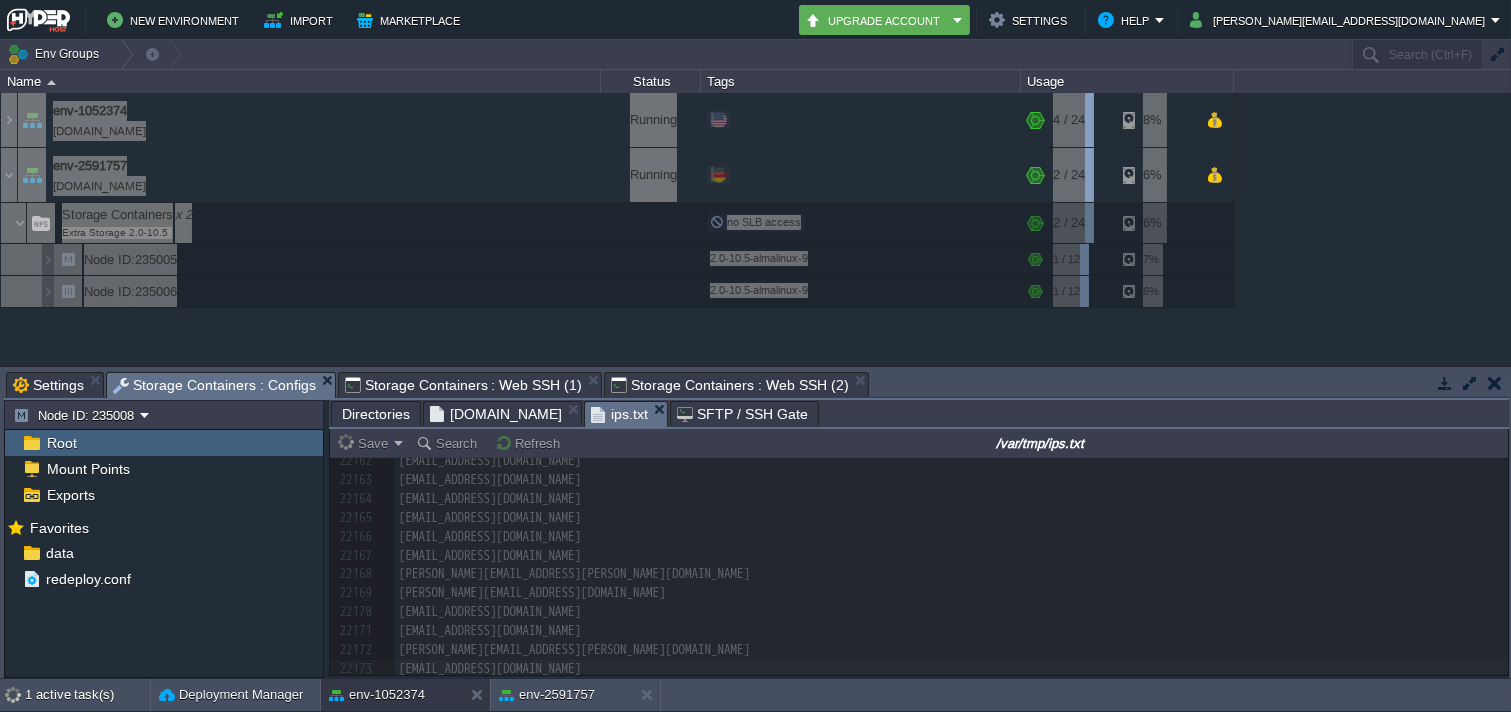 click on "Storage Containers : Web SSH (2)" at bounding box center (729, 385) 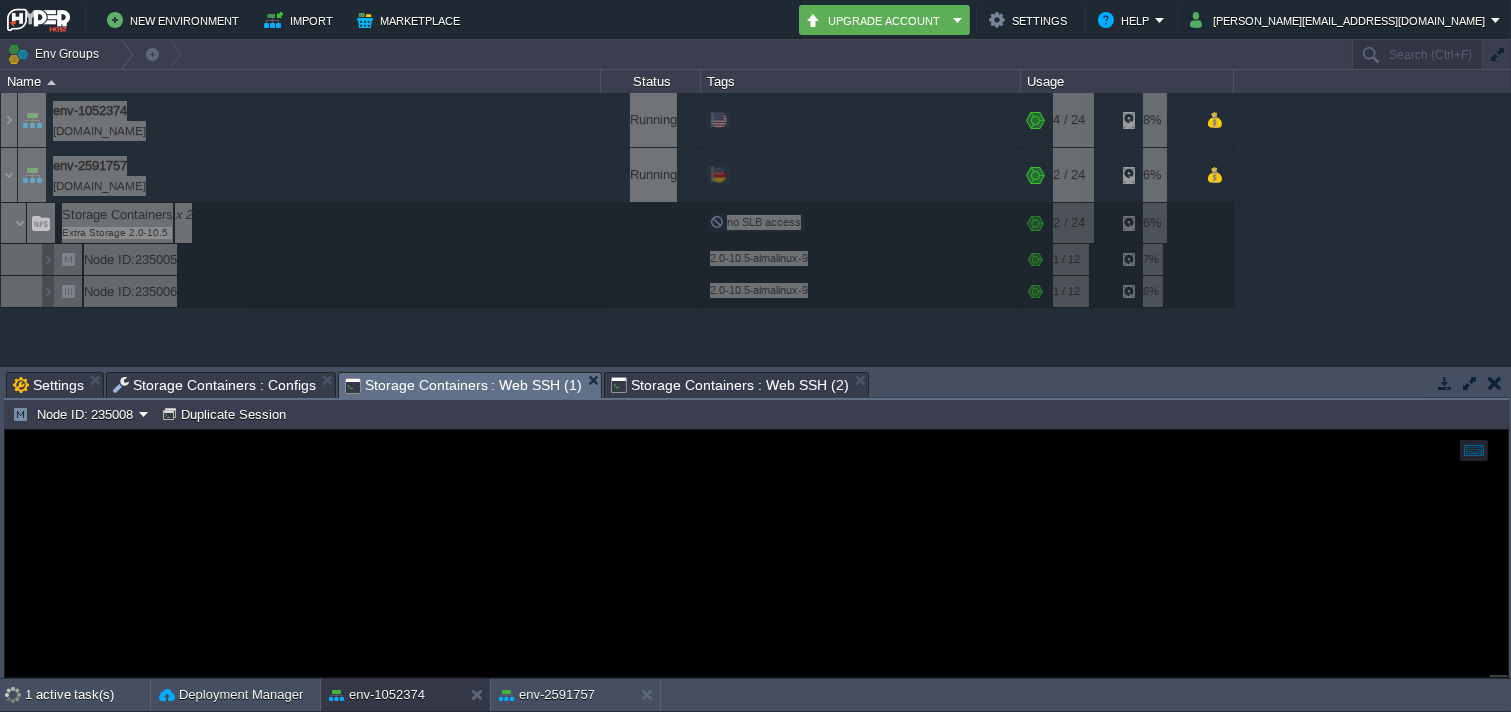 click on "Storage Containers : Web SSH (1)" at bounding box center [463, 385] 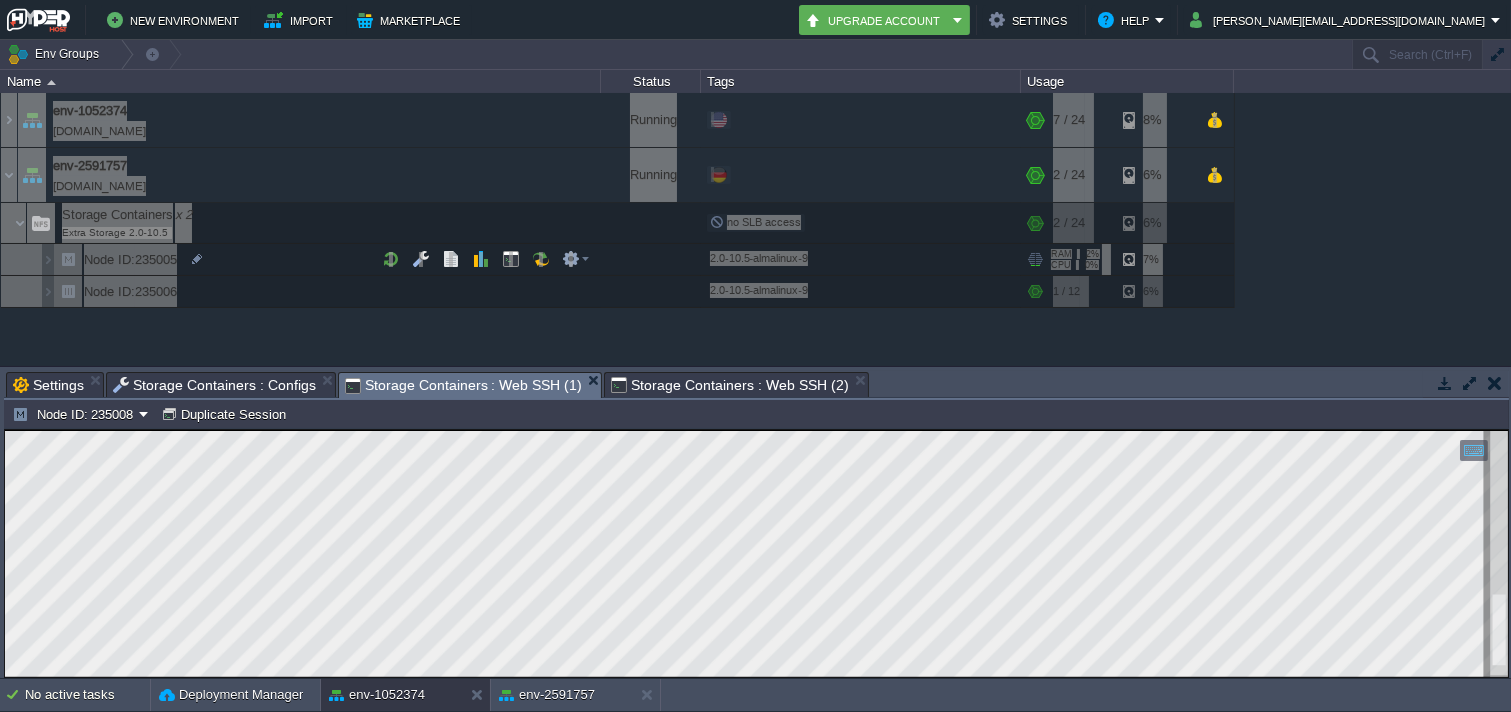 click on "Storage Containers : Web SSH (2)" at bounding box center (729, 385) 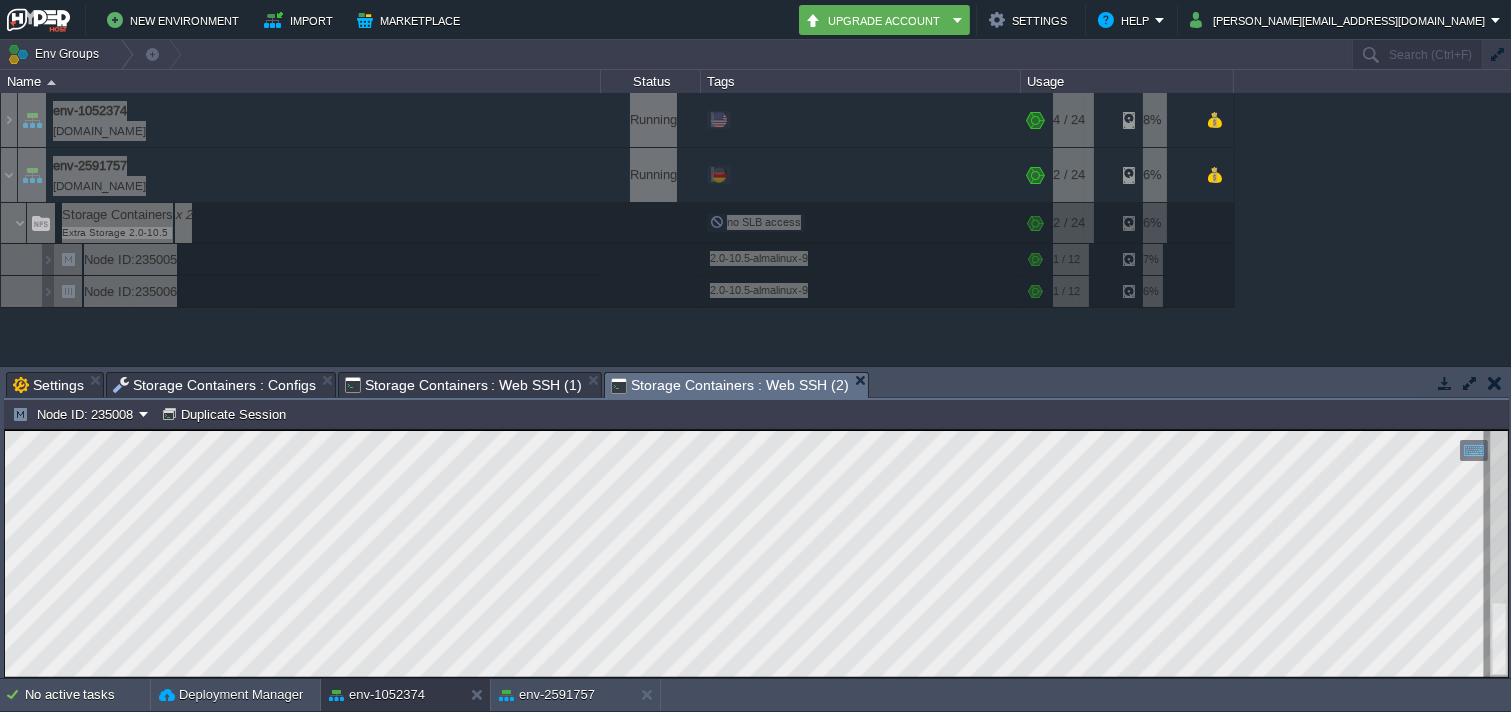 click on "Storage Containers : Web SSH (1)" at bounding box center (463, 385) 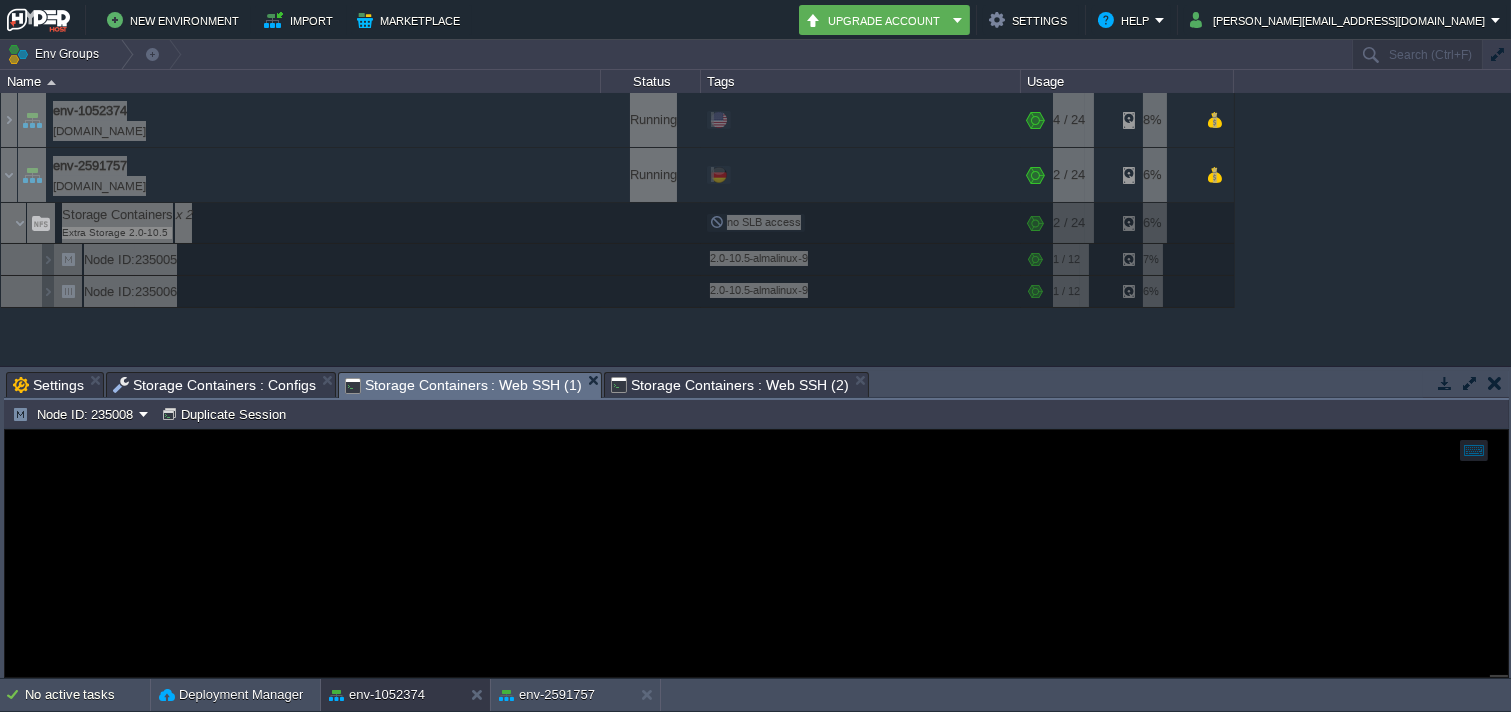 click on "Storage Containers : Web SSH (2)" at bounding box center [729, 385] 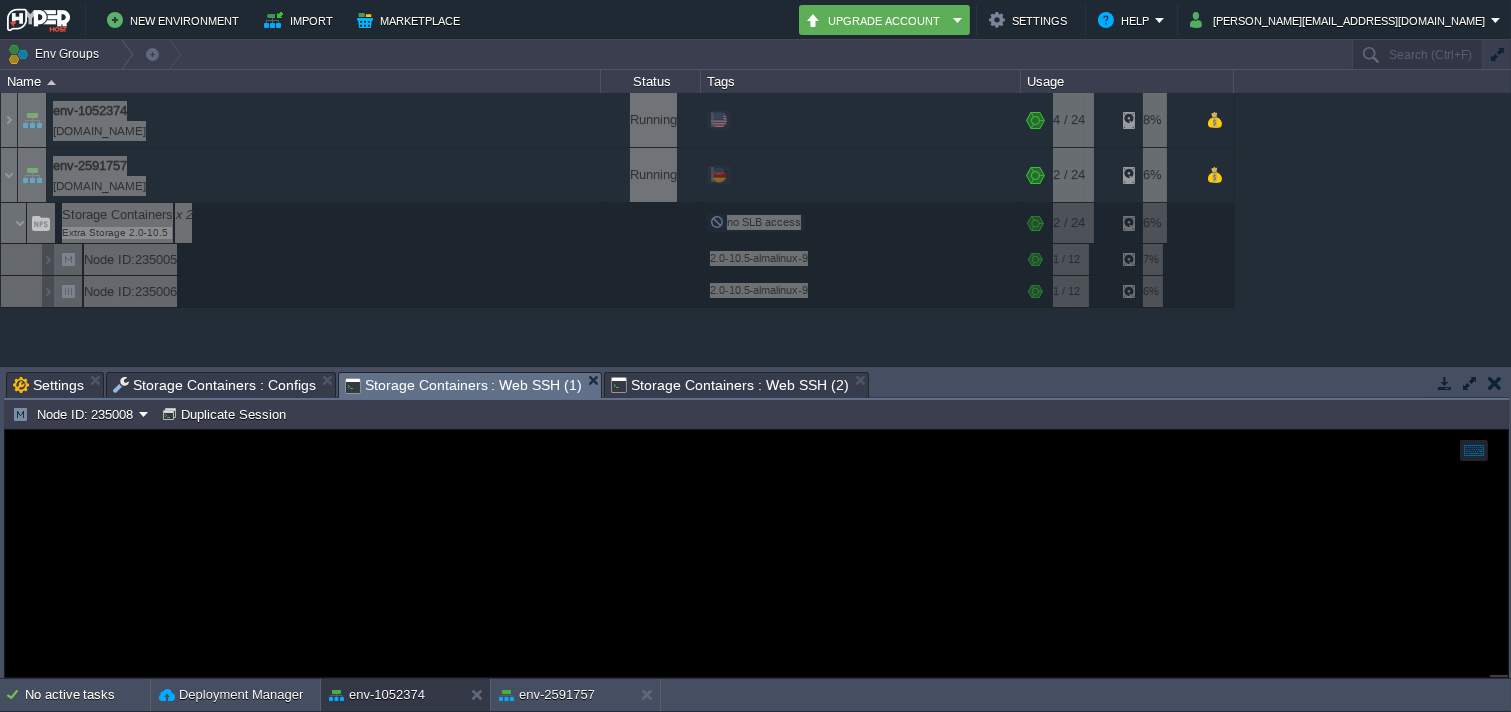 click on "Storage Containers : Web SSH (1)" at bounding box center (463, 385) 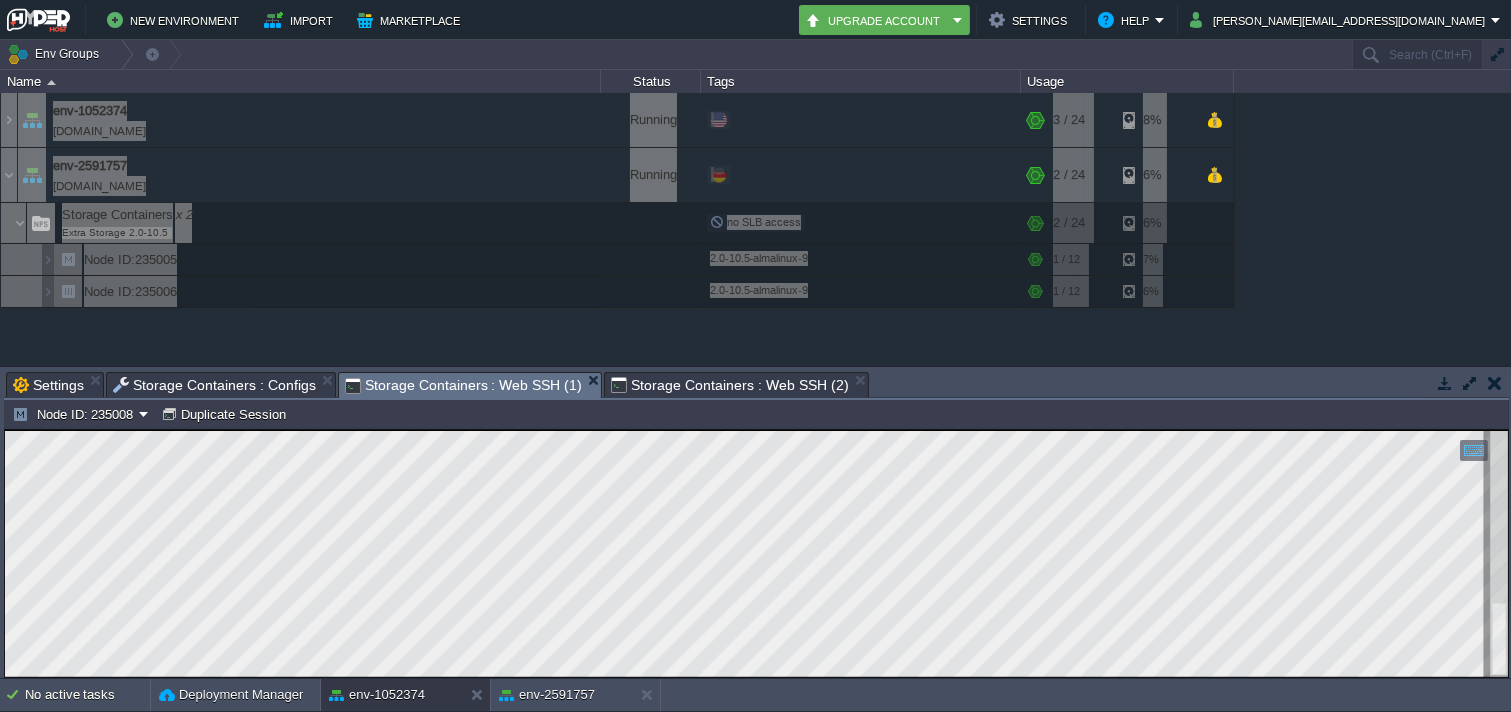 click on "Storage Containers : Web SSH (2)" at bounding box center (729, 385) 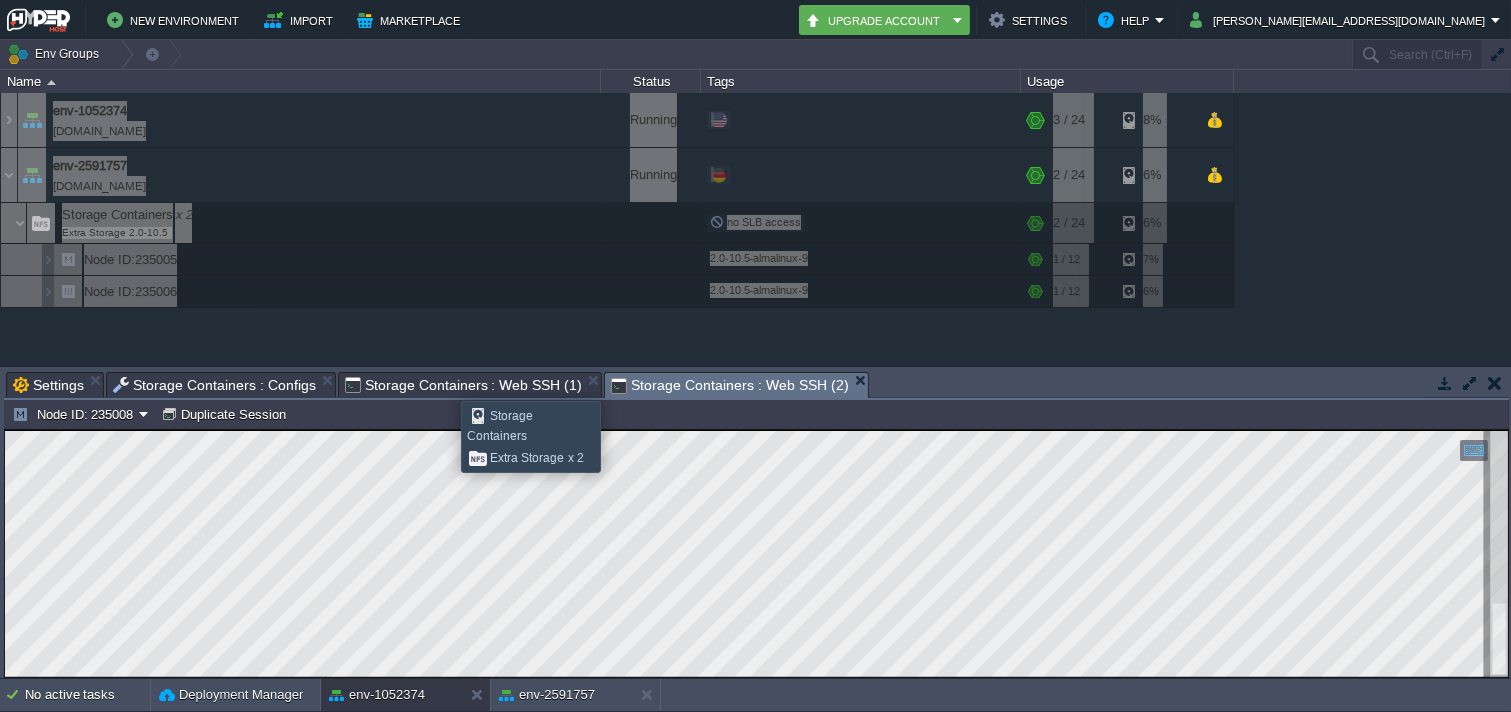 click on "Storage Containers : Web SSH (1)" at bounding box center [463, 385] 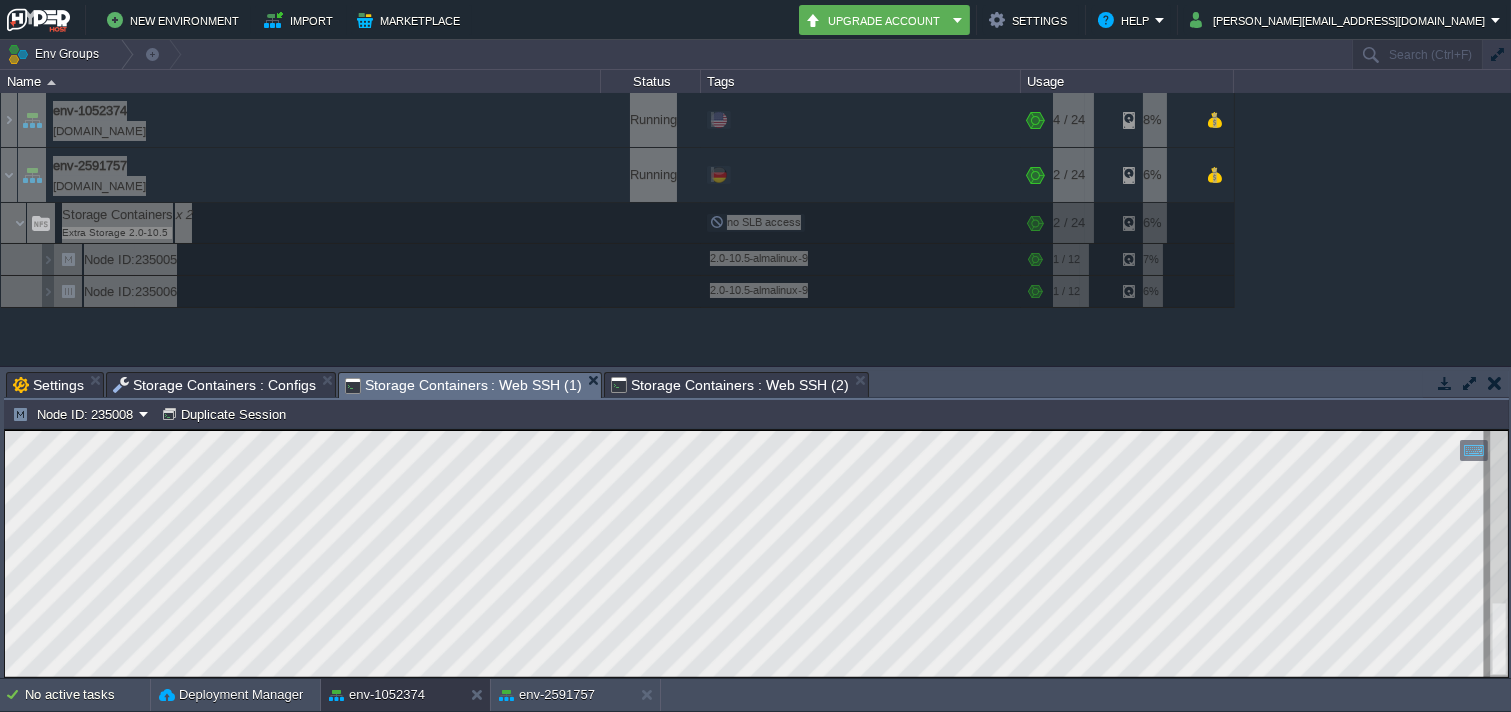click on "Tasks Activity Log Archive Git / SVN Settings Storage Containers : Configs Storage Containers : Web SSH (1) Storage Containers : Web SSH (2) Storage Containers : Configs Storage Containers : Web SSH" at bounding box center (2504, 384) 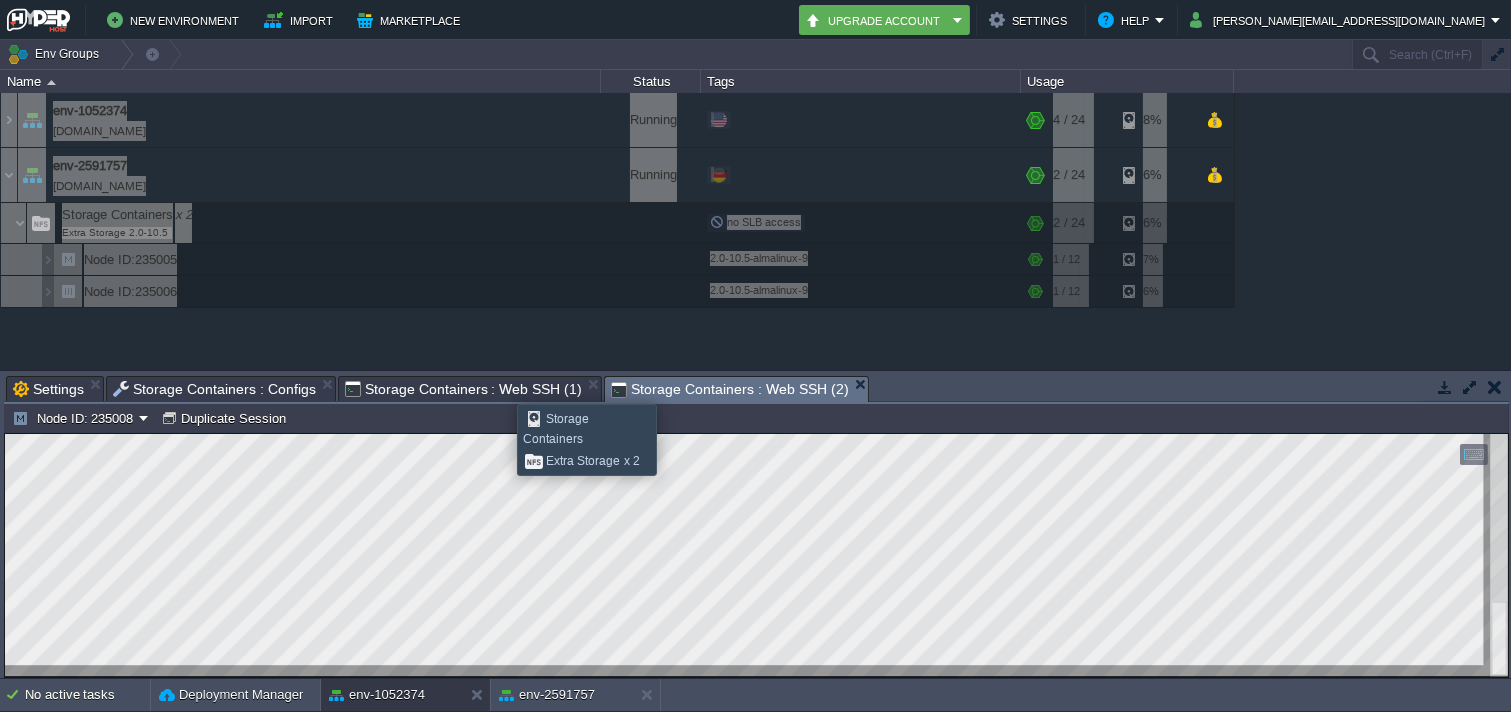 click on "Storage Containers : Web SSH (1)" at bounding box center (463, 389) 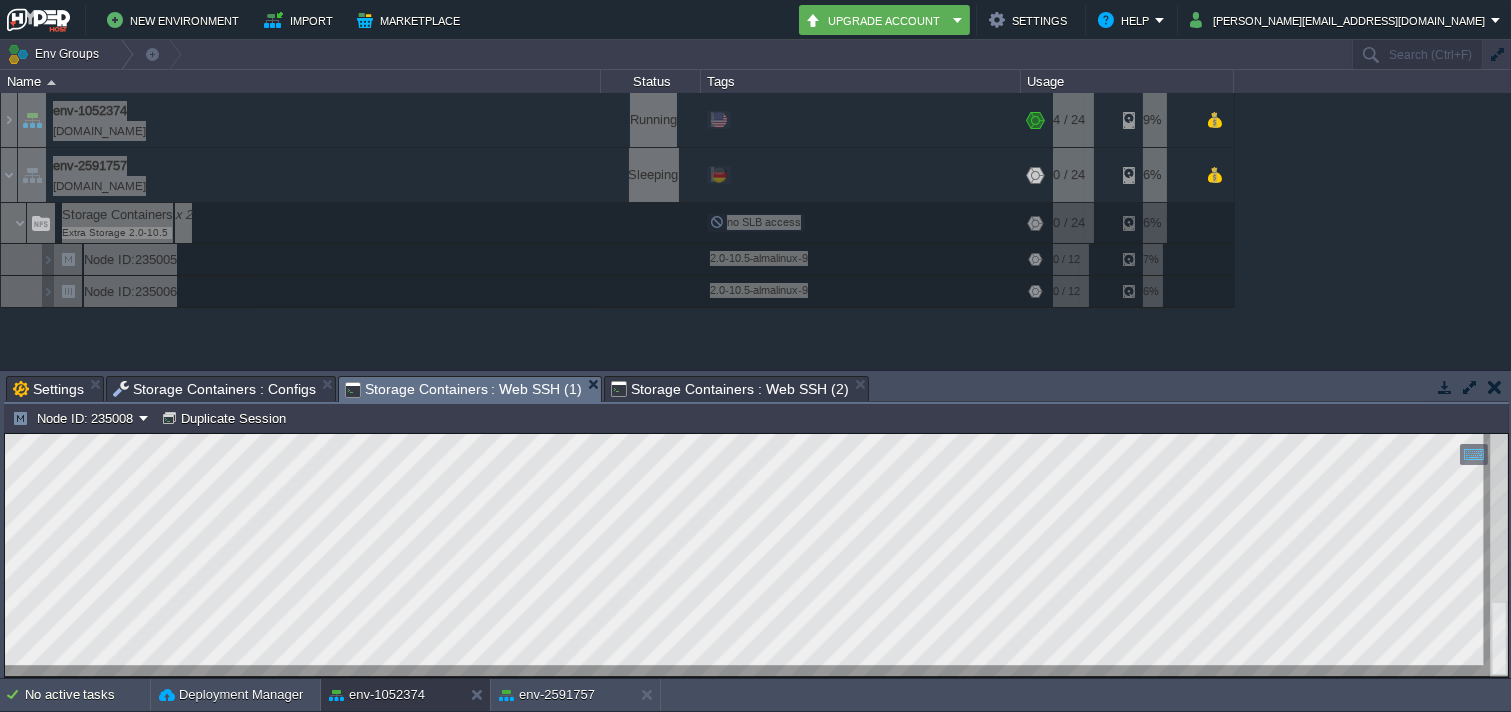 click on "Tasks Activity Log Archive Git / SVN Settings Storage Containers : Configs Storage Containers : Web SSH (1) Storage Containers : Web SSH (2) Storage Containers : Configs Storage Containers : Web SSH" at bounding box center (2504, 388) 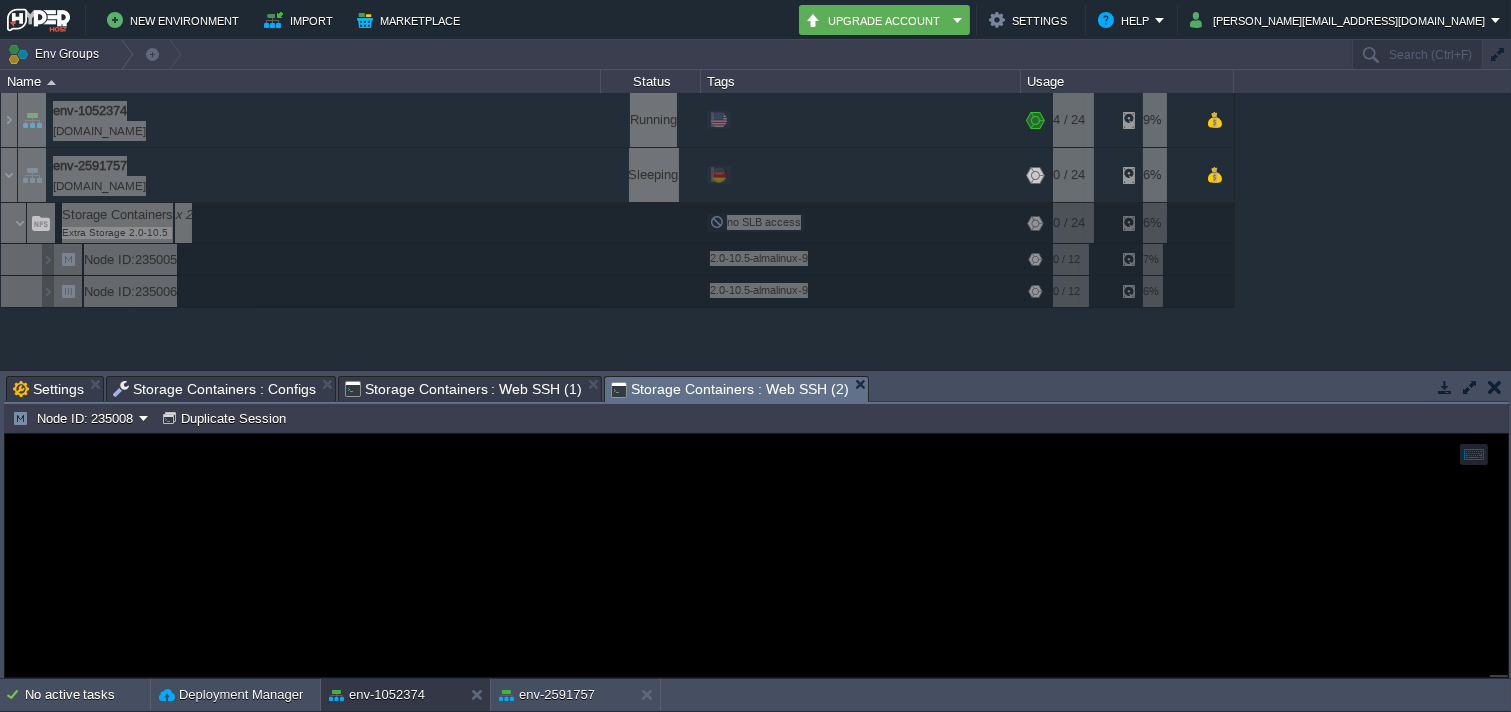 click on "Storage Containers : Web SSH (1)" at bounding box center (463, 389) 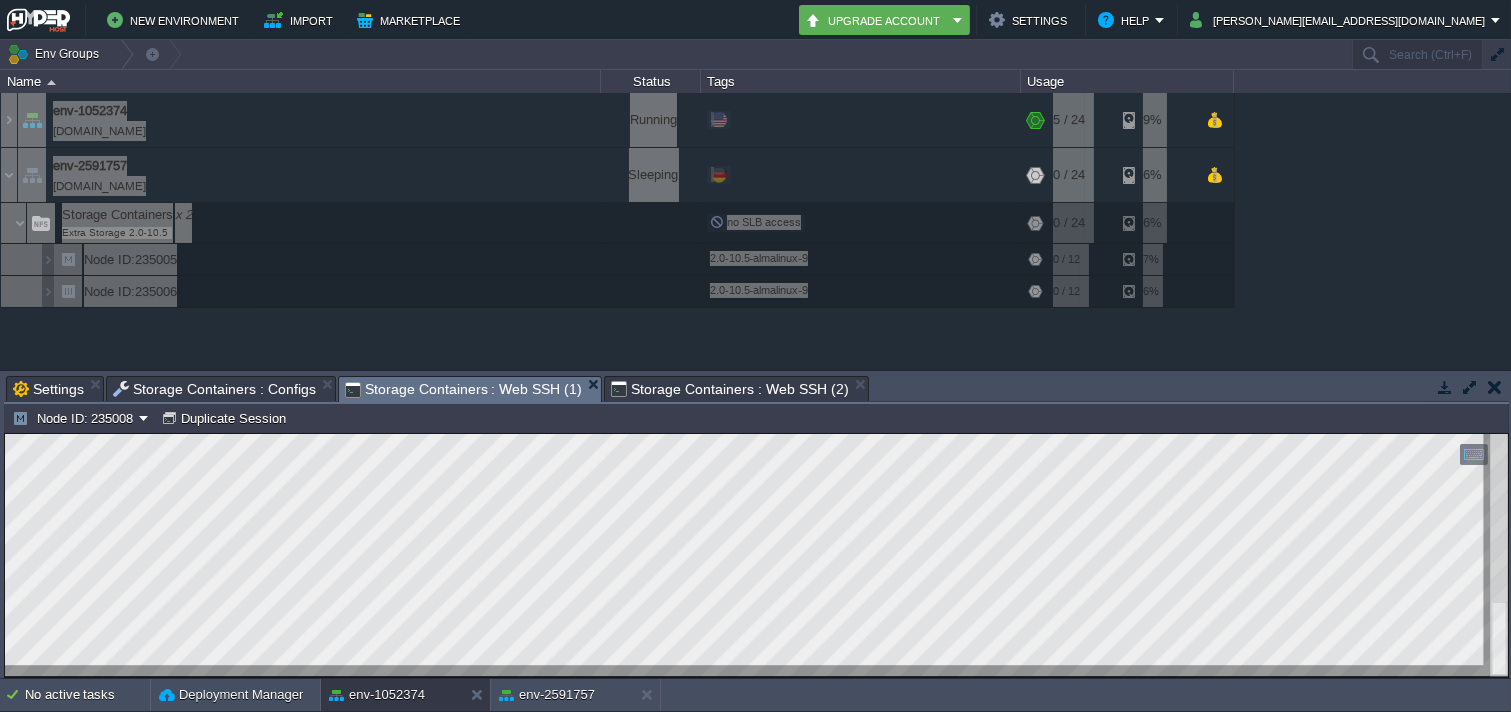 click on "Storage Containers : Web SSH (2)" at bounding box center [729, 389] 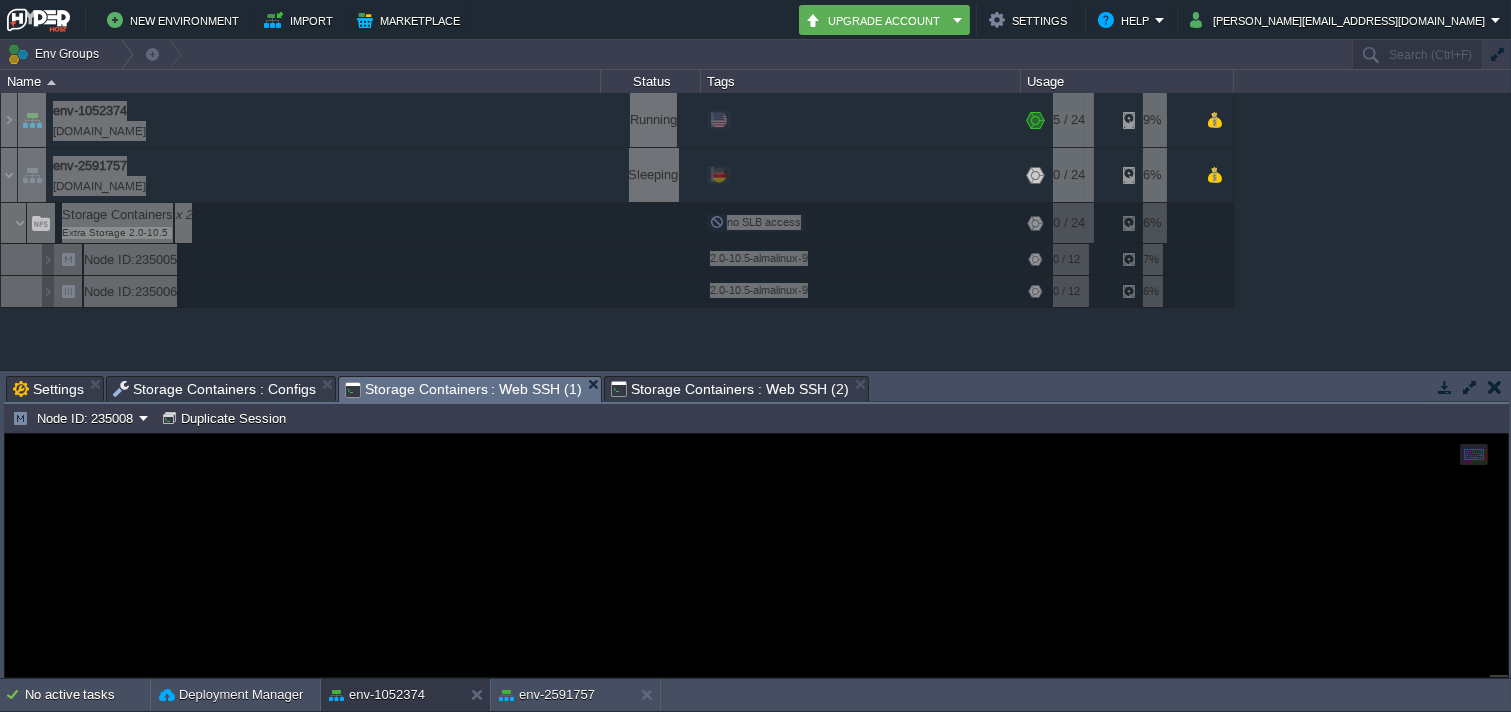 click on "Storage Containers : Web SSH (1)" at bounding box center [463, 389] 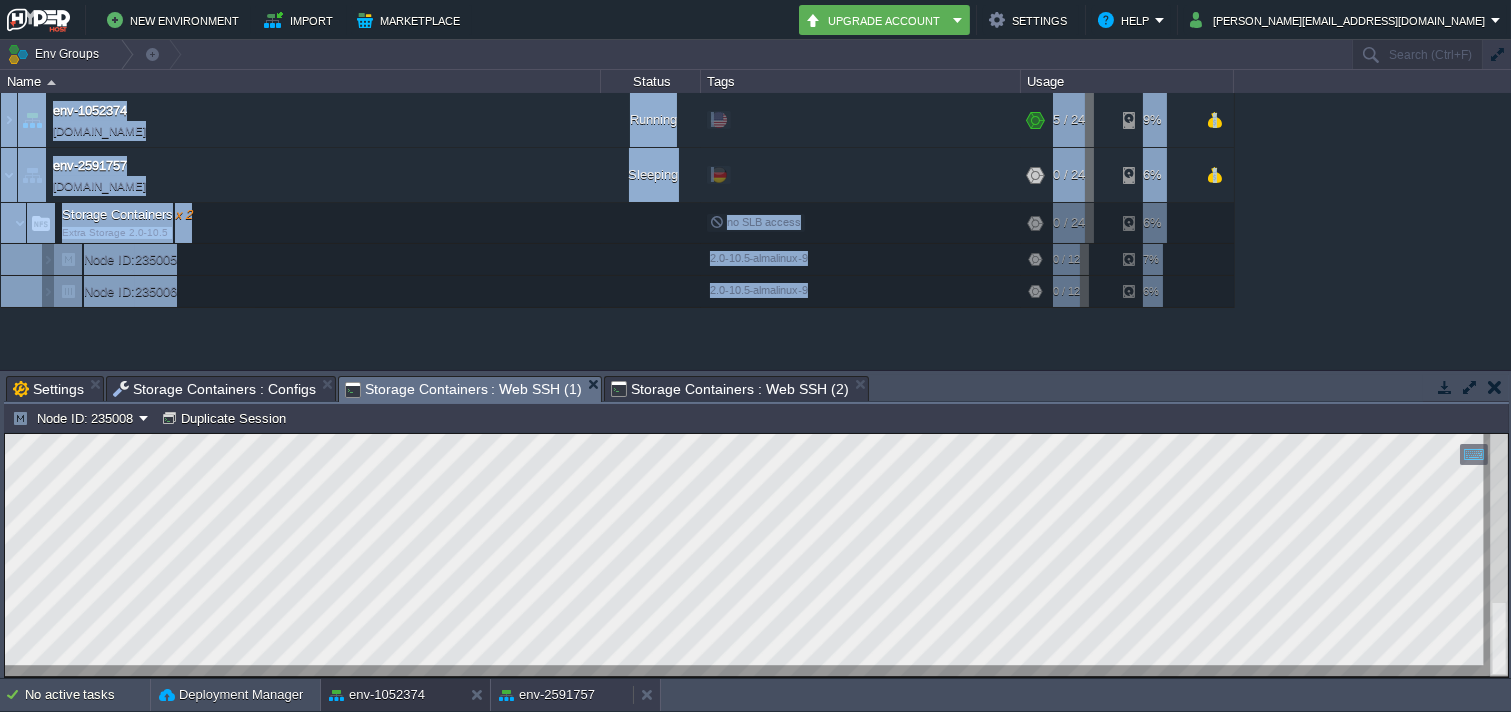 click on "env-2591757" at bounding box center (547, 695) 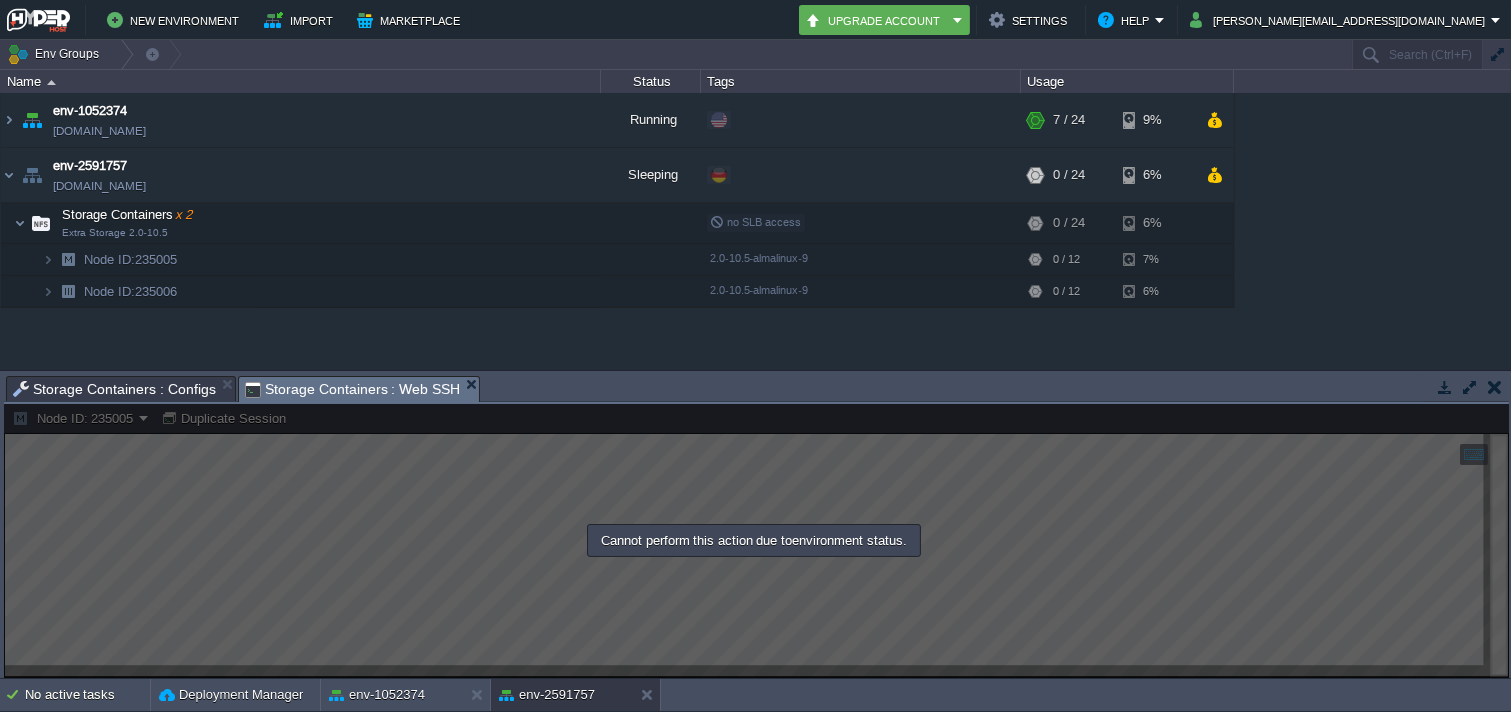 click at bounding box center [756, 541] 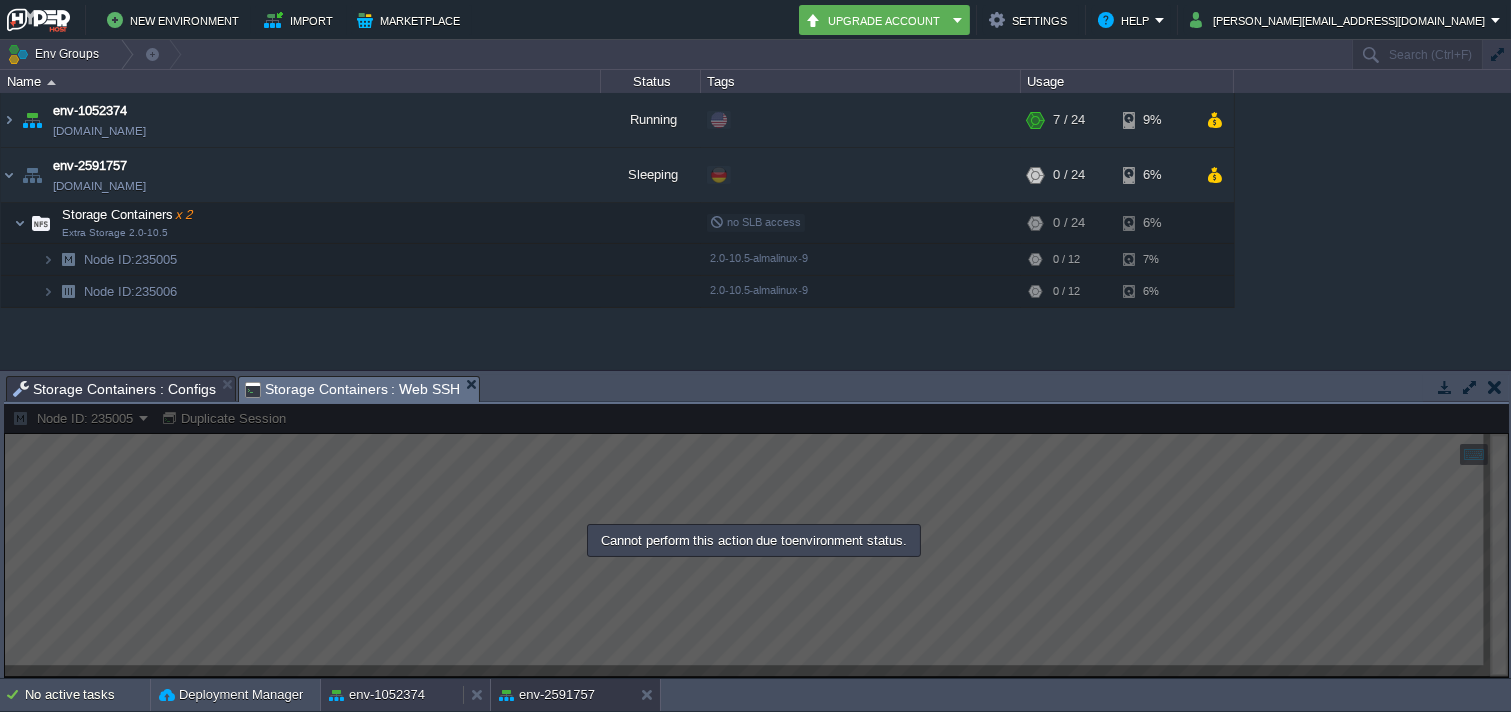 click on "env-1052374" at bounding box center [392, 695] 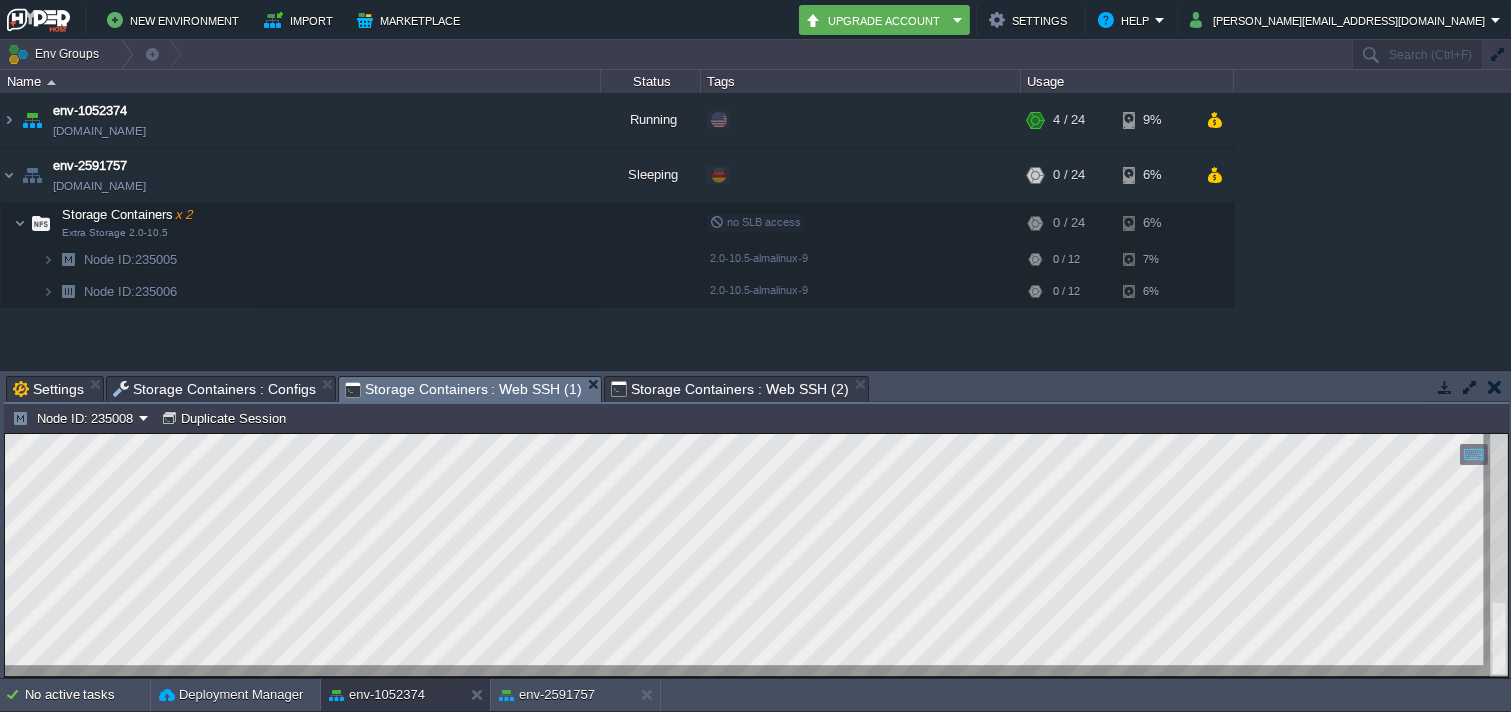 click on "Storage Containers : Web SSH (2)" at bounding box center (729, 389) 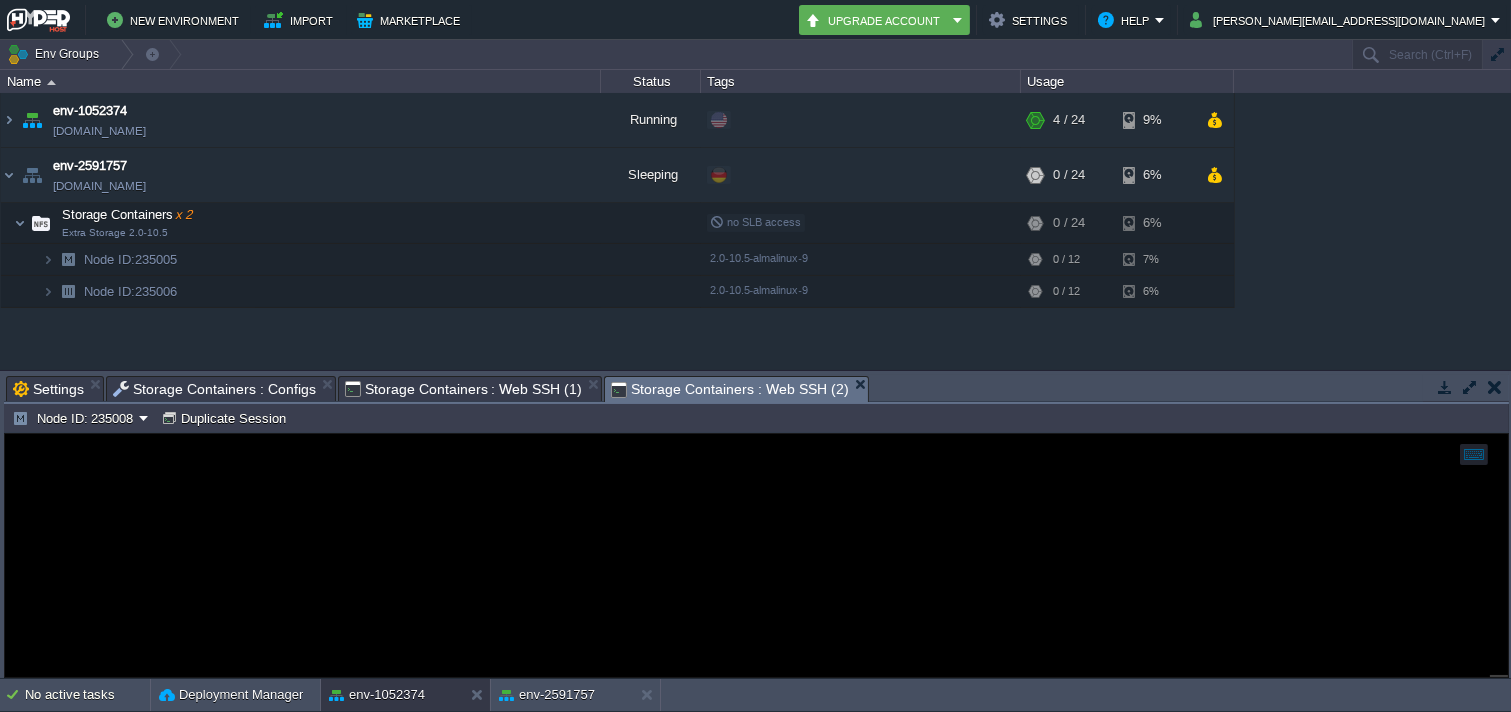 click on "Storage Containers : Web SSH (1)" at bounding box center (463, 389) 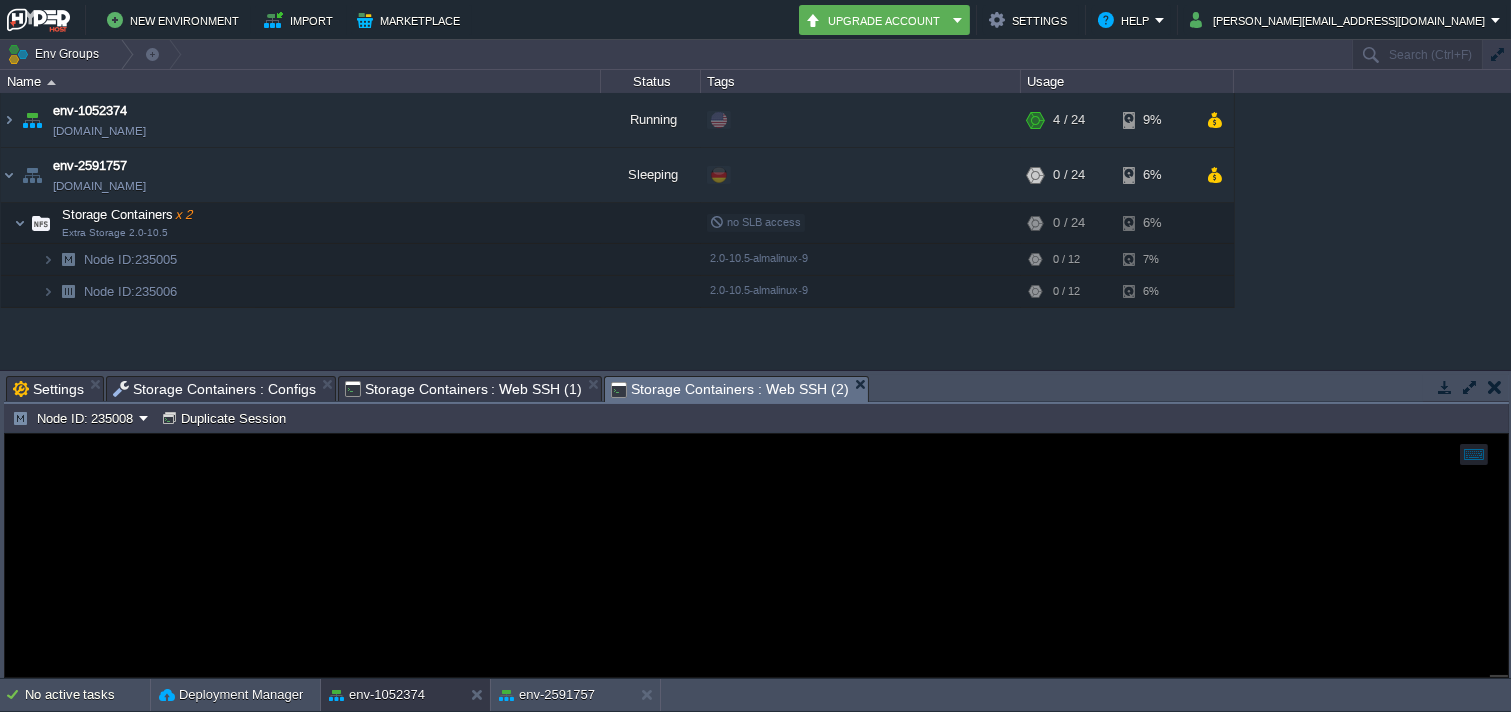 click on "Storage Containers : Web SSH (2)" at bounding box center (729, 389) 